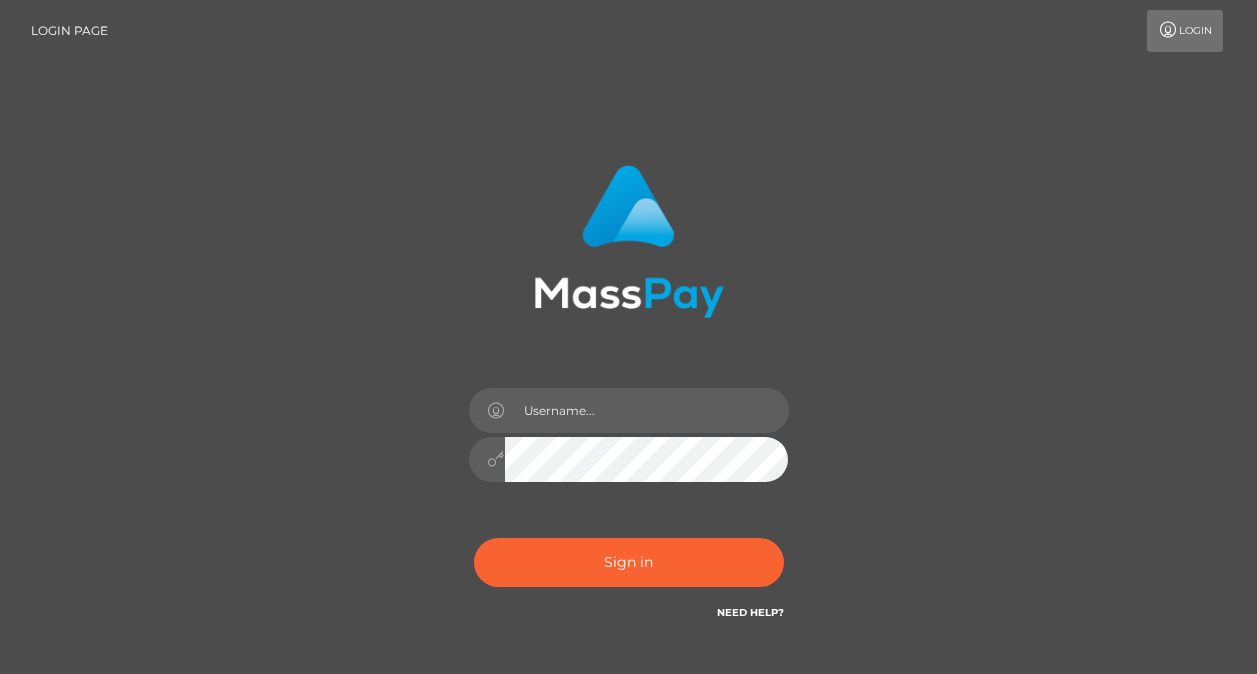 scroll, scrollTop: 0, scrollLeft: 0, axis: both 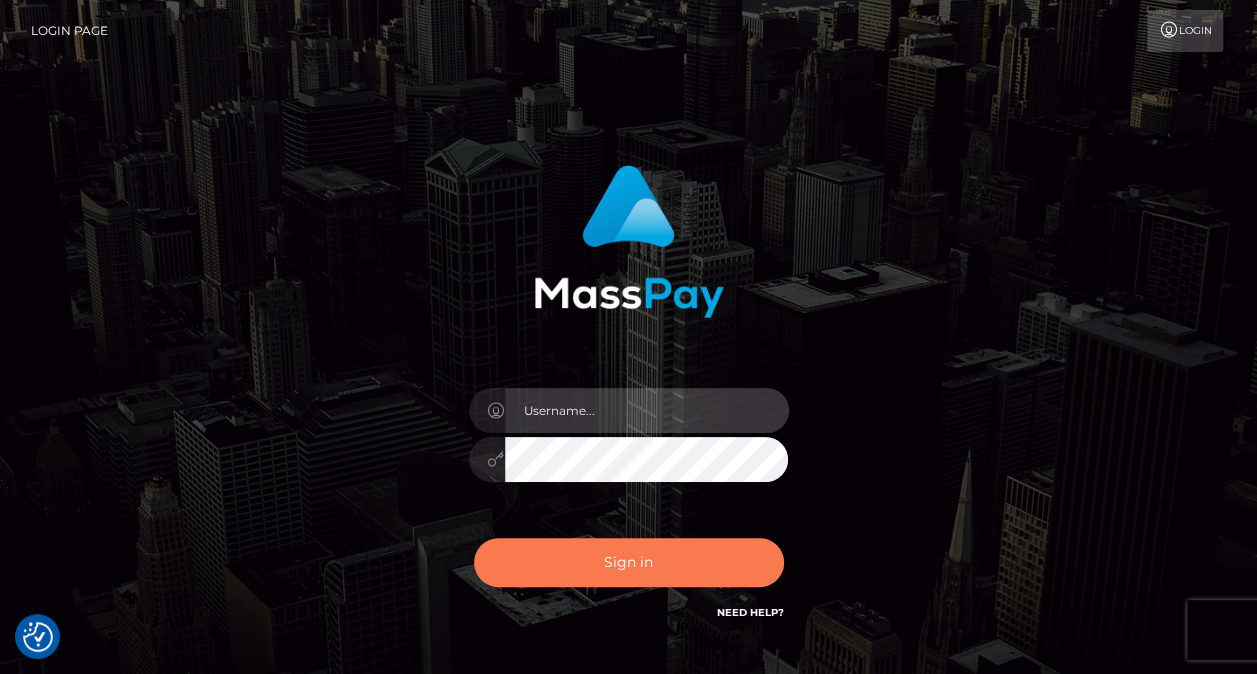 type on "nikki.bashford" 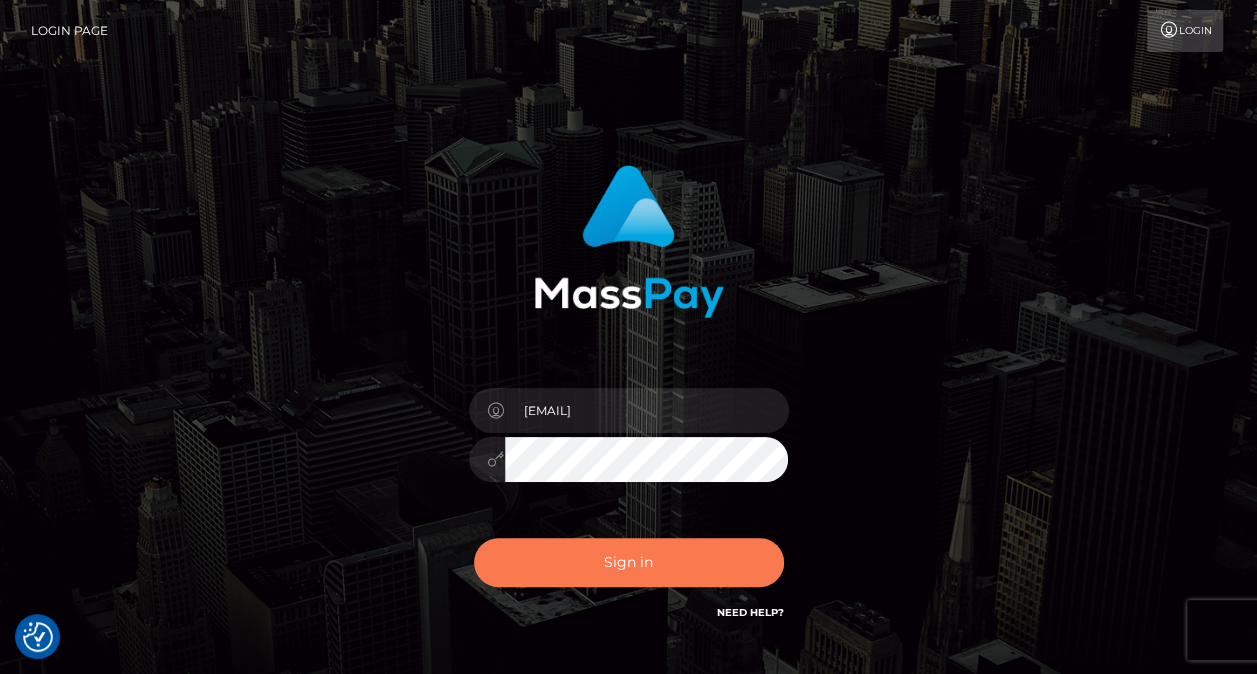click on "Sign in" at bounding box center (629, 562) 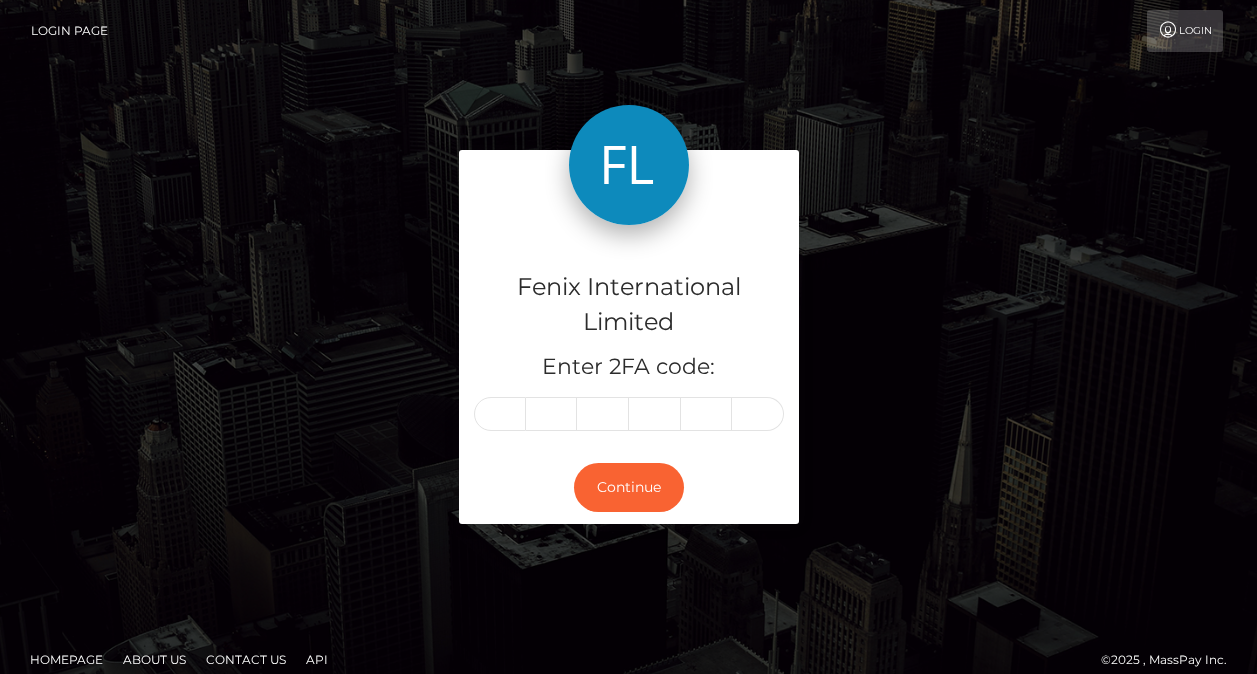 scroll, scrollTop: 0, scrollLeft: 0, axis: both 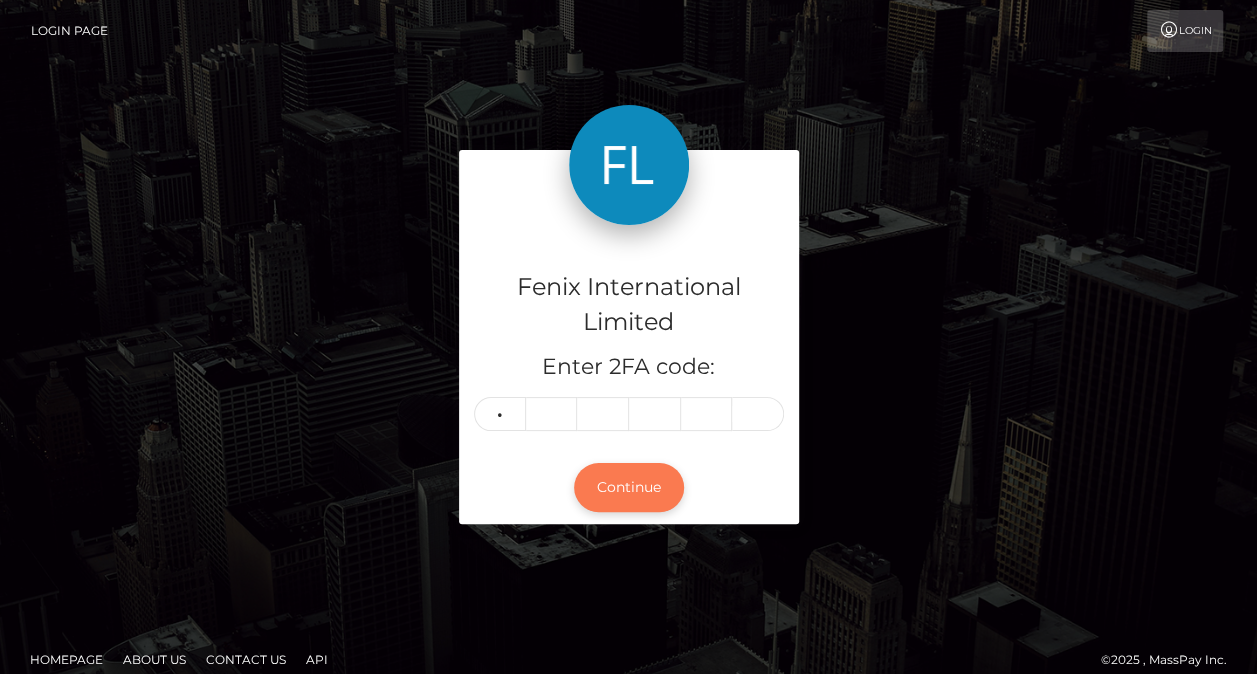 type on "2" 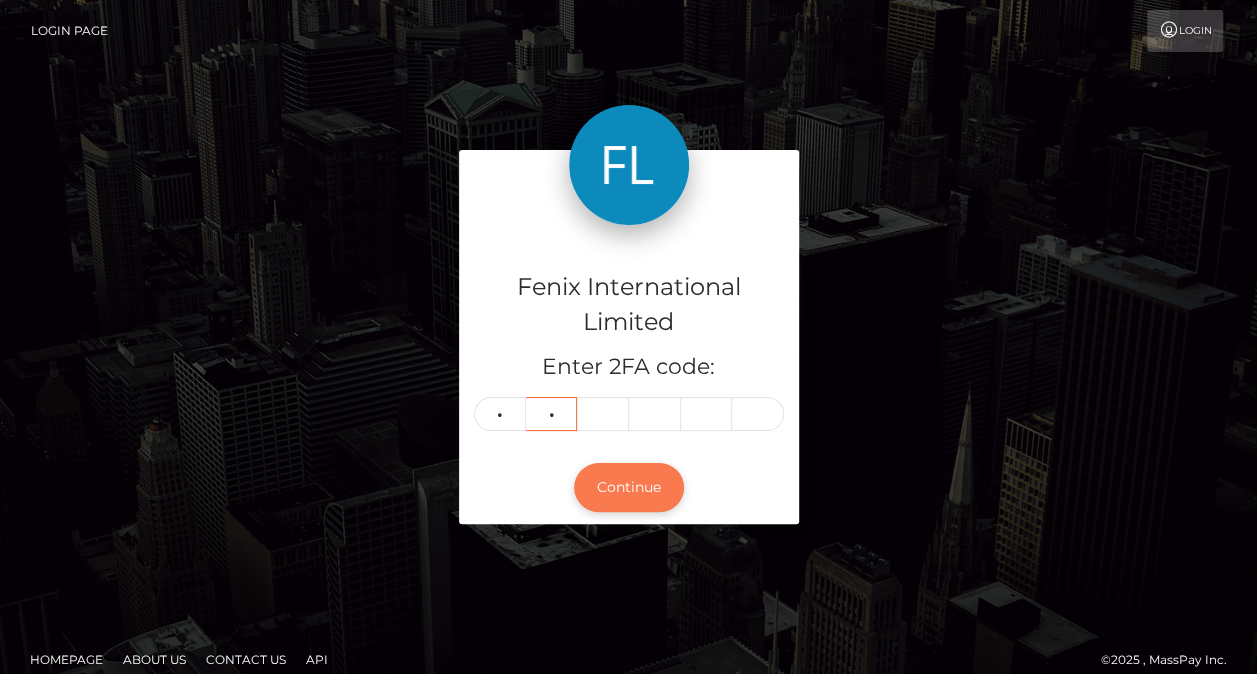 type on "2" 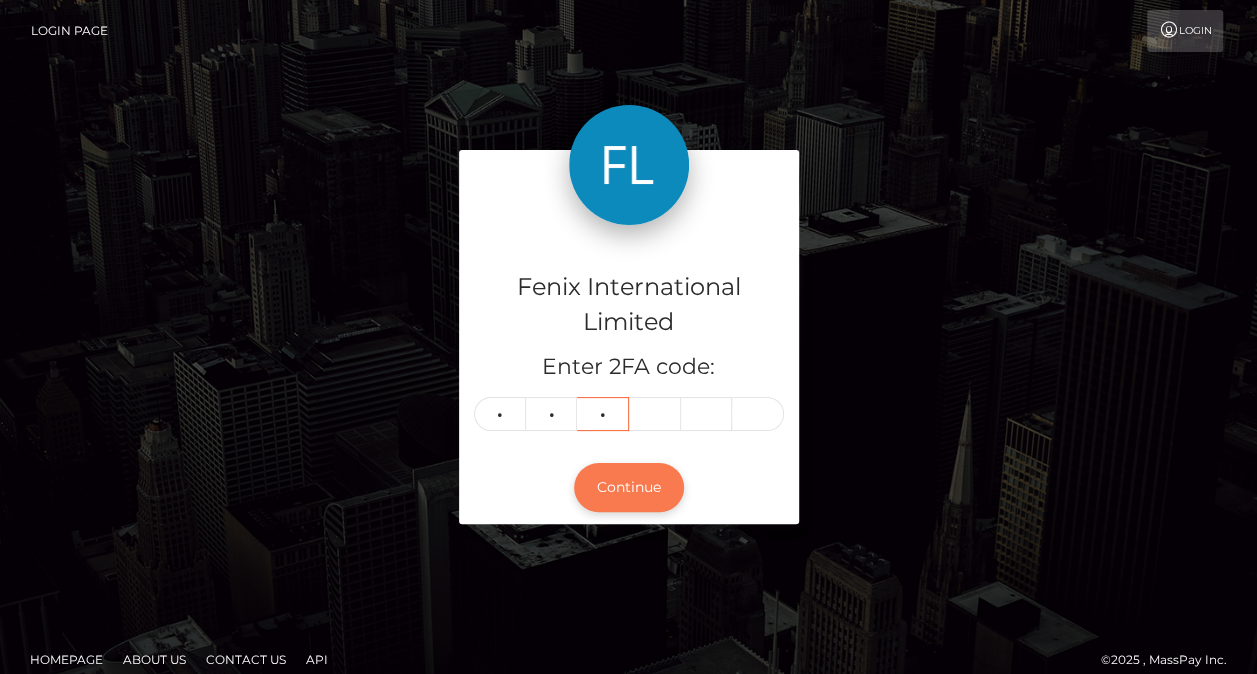 type on "7" 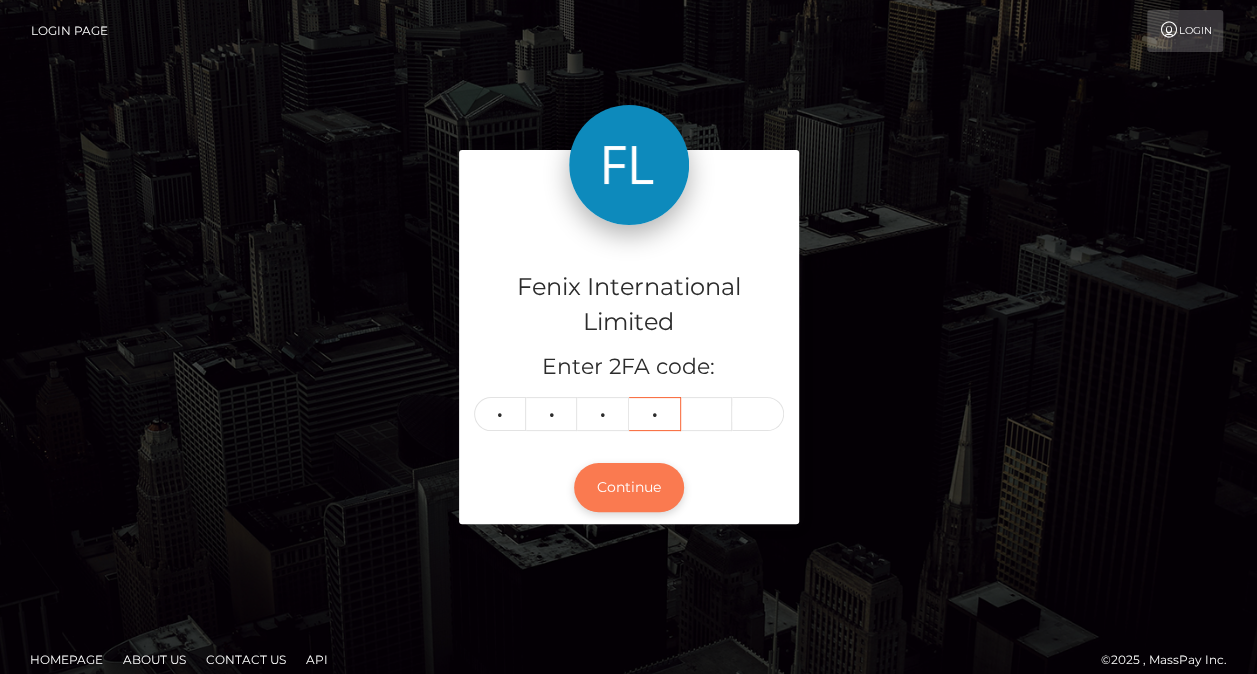 type on "2" 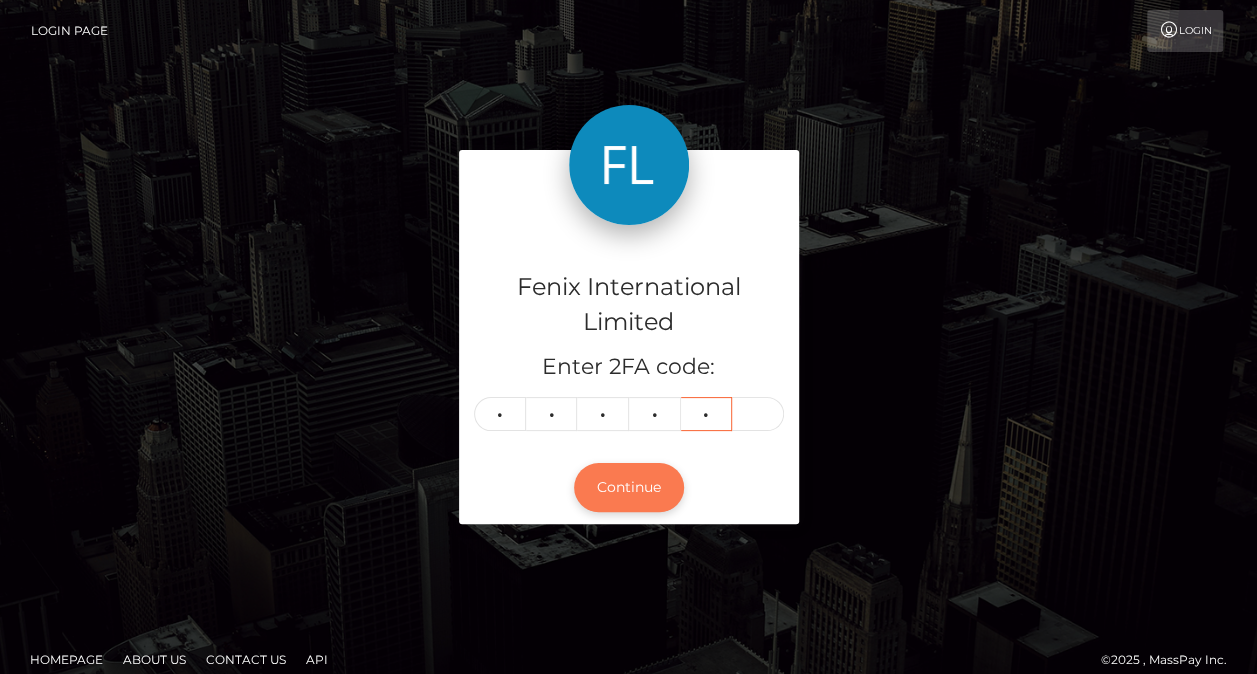 type on "5" 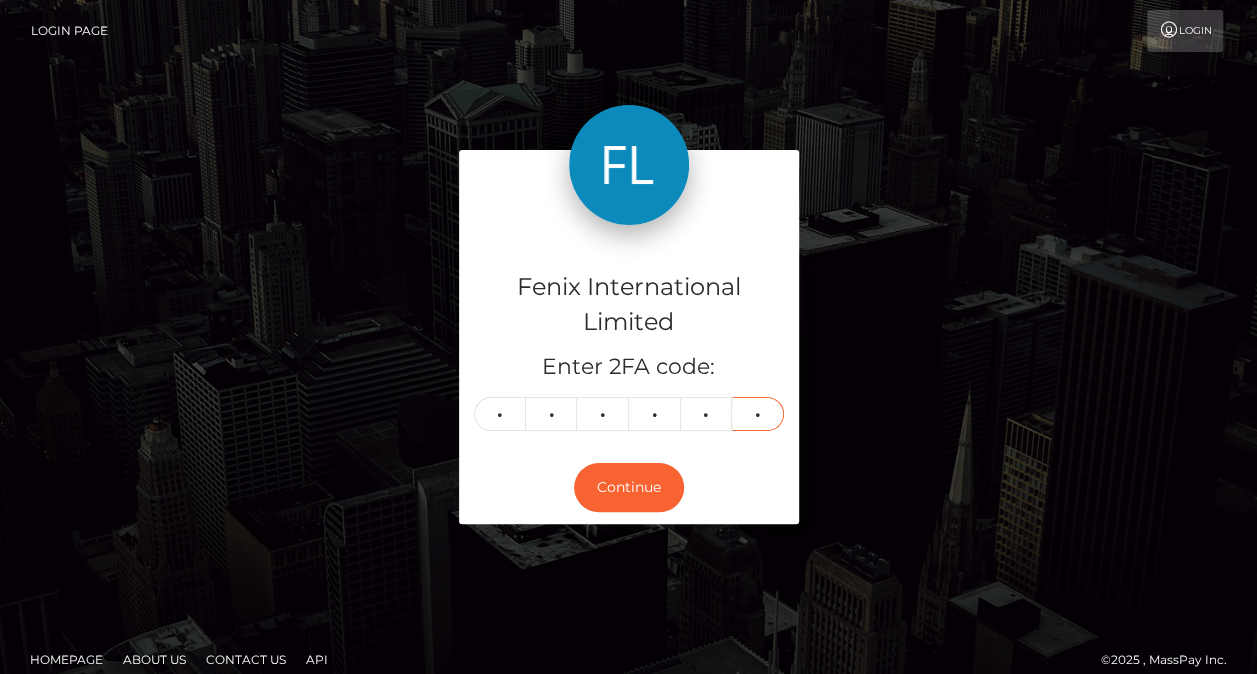 type on "5" 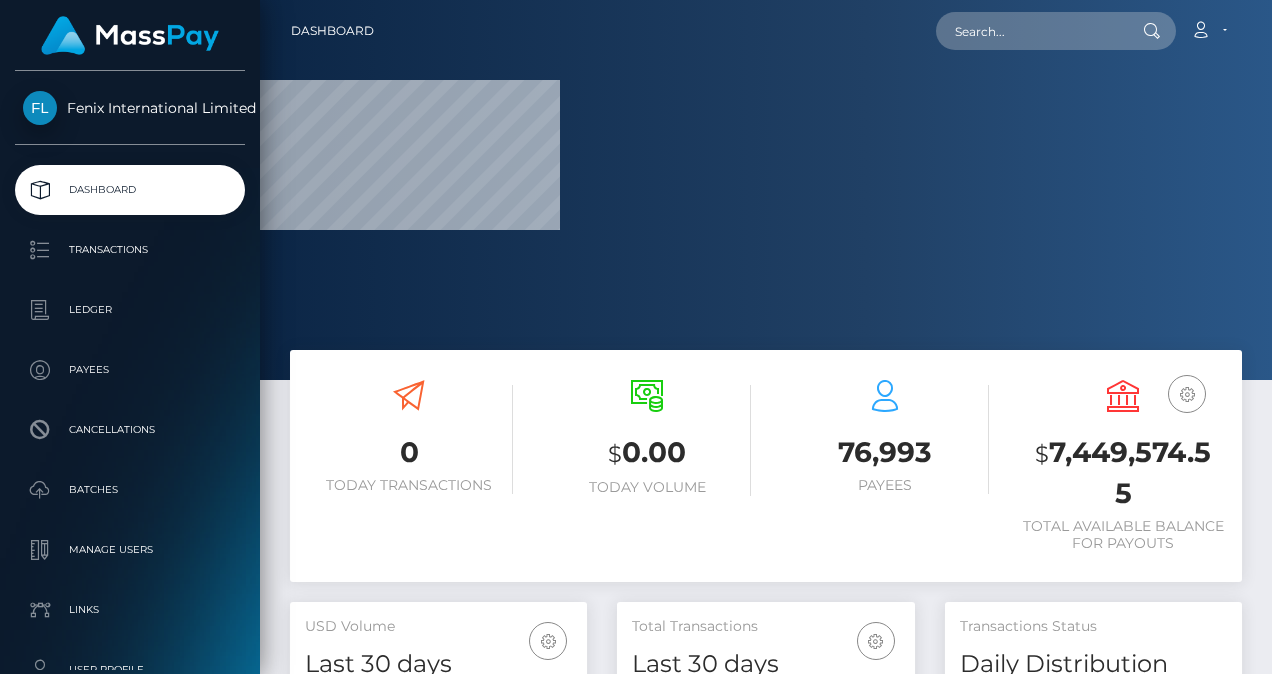 scroll, scrollTop: 0, scrollLeft: 0, axis: both 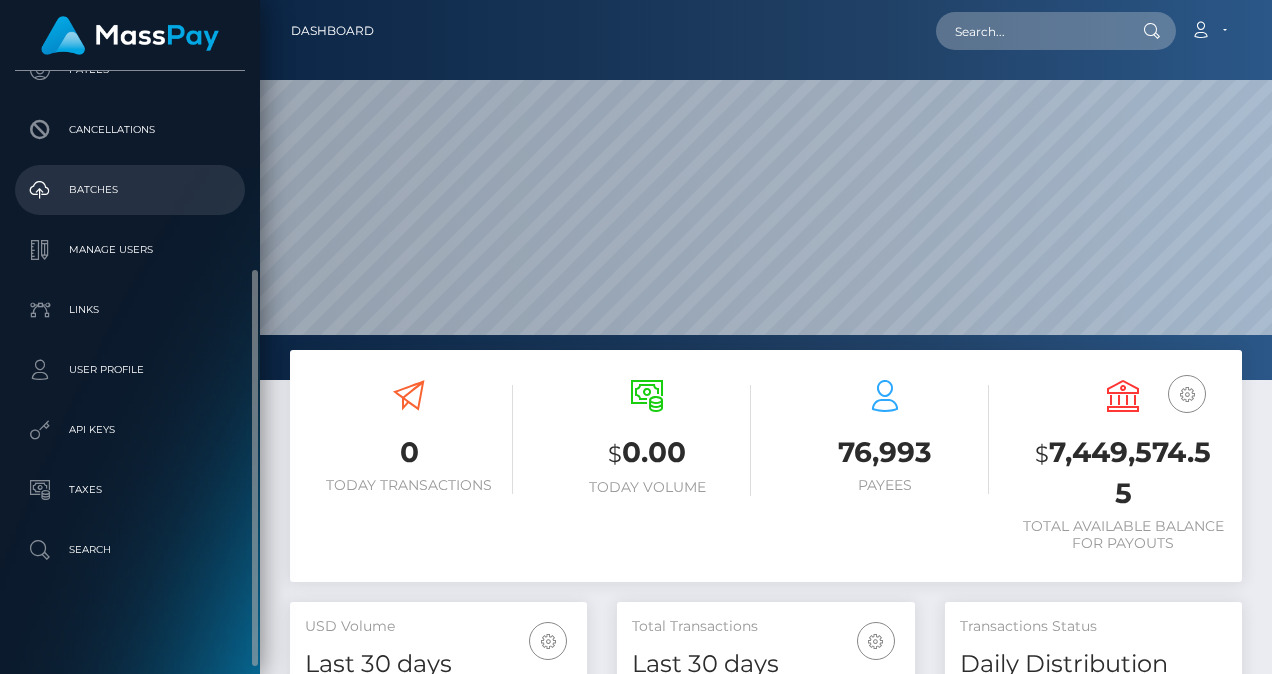 click on "Batches" at bounding box center [130, 190] 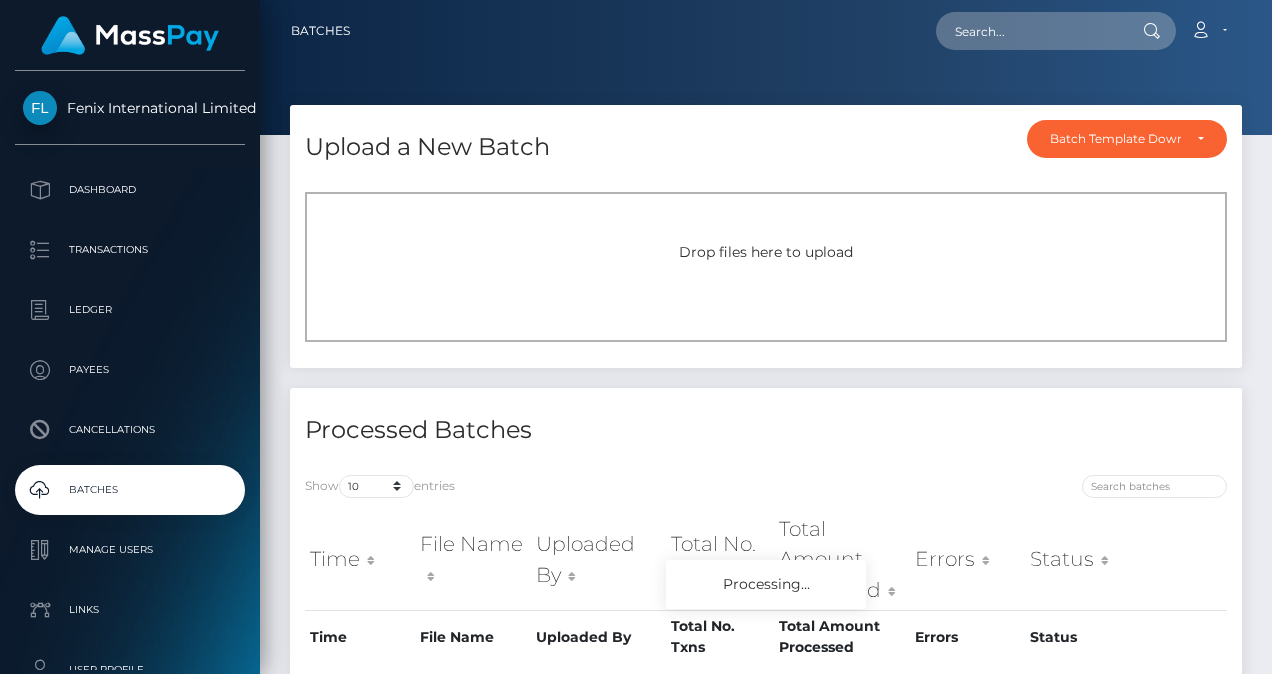 scroll, scrollTop: 0, scrollLeft: 0, axis: both 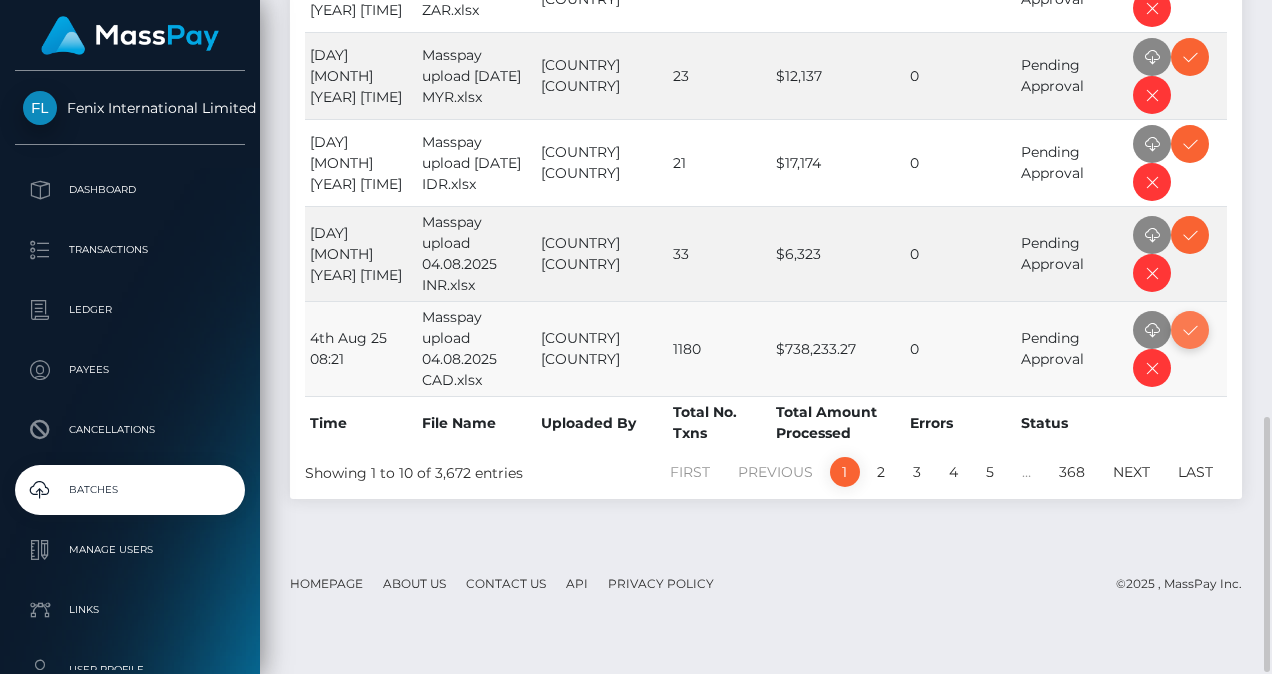 click at bounding box center (1190, 330) 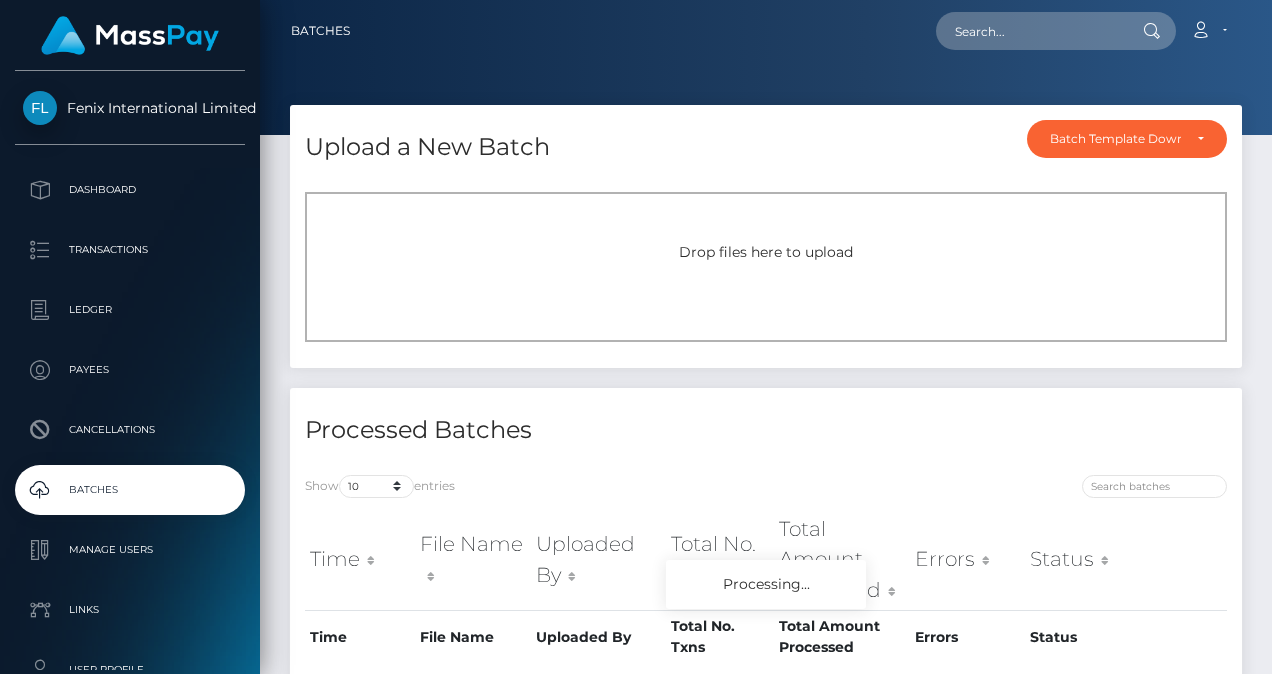 scroll, scrollTop: 0, scrollLeft: 0, axis: both 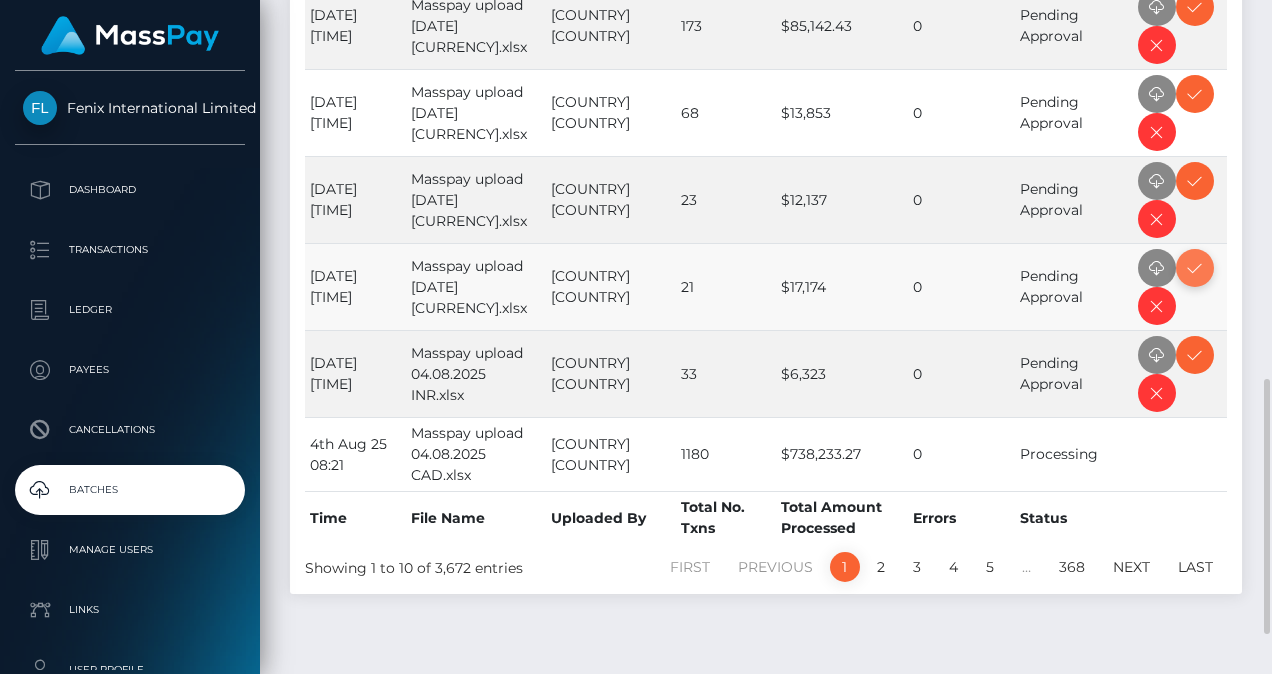 click at bounding box center (1195, 268) 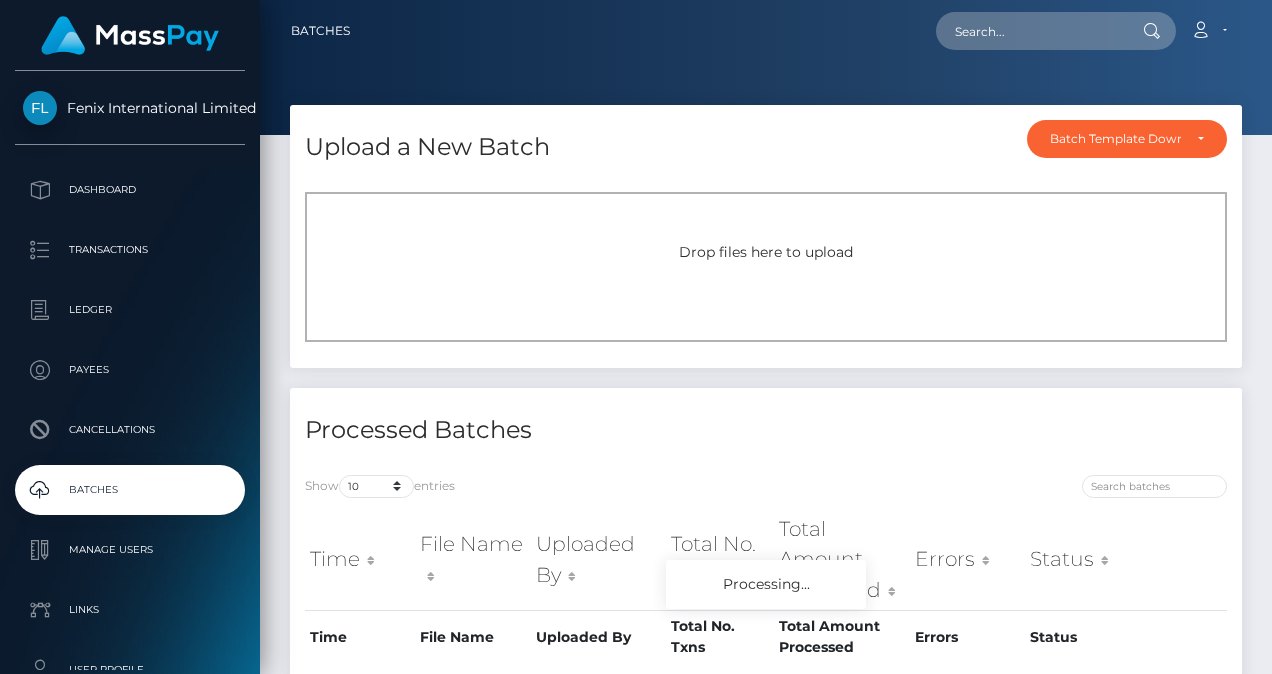 scroll, scrollTop: 0, scrollLeft: 0, axis: both 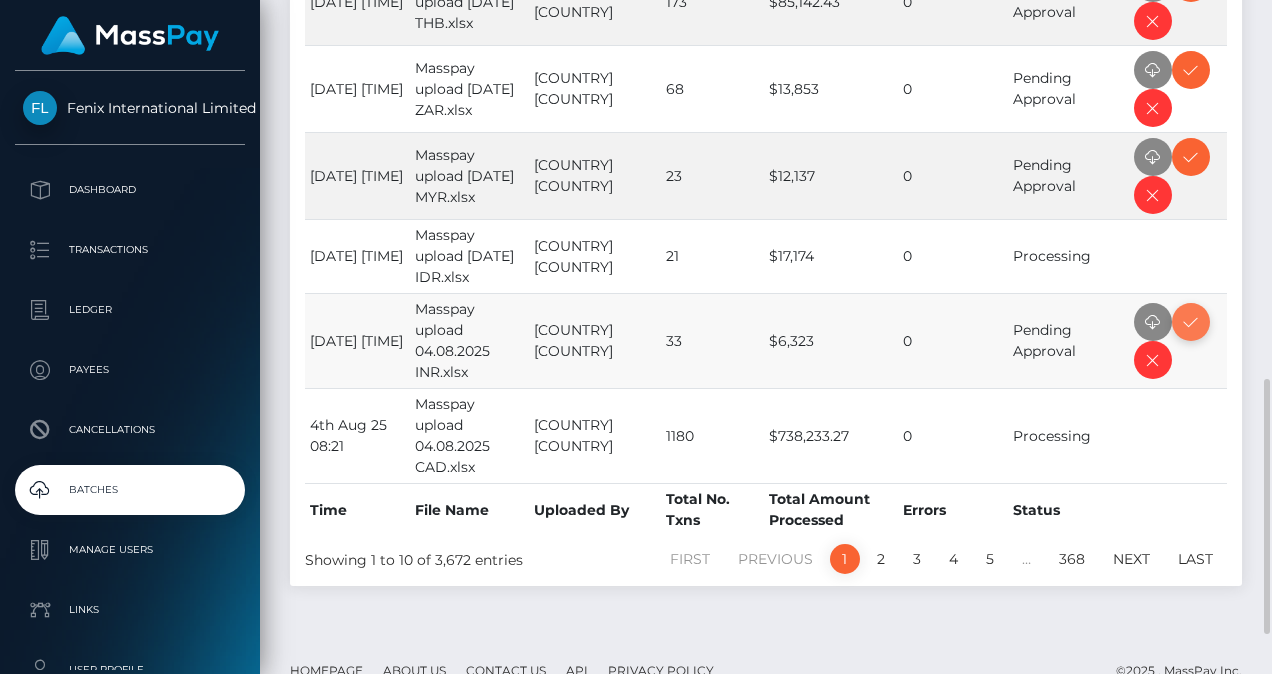 click at bounding box center (1191, 322) 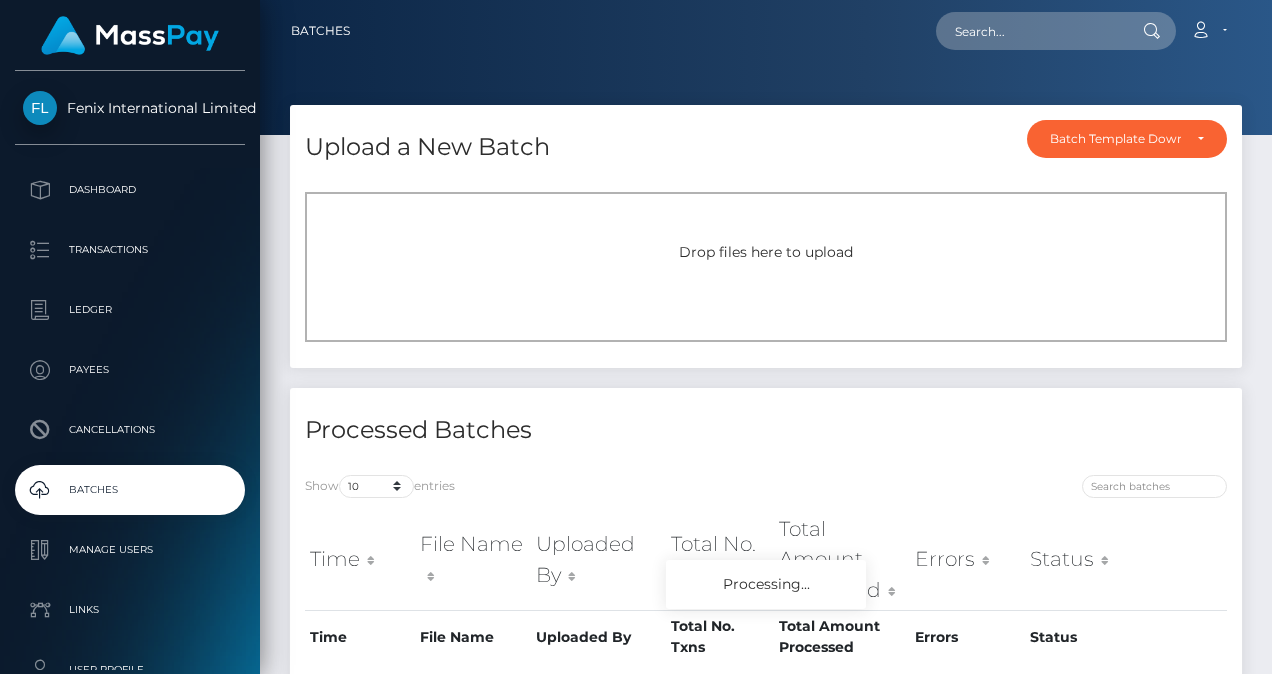 scroll, scrollTop: 0, scrollLeft: 0, axis: both 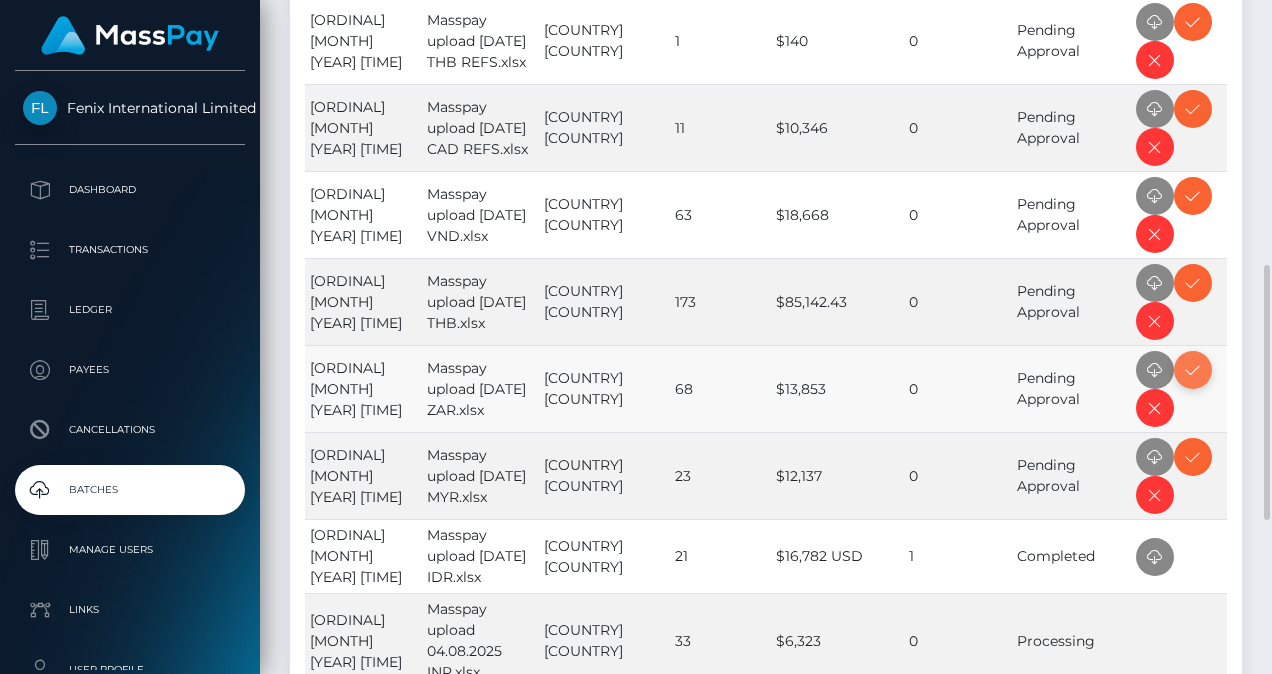 click at bounding box center (1193, 370) 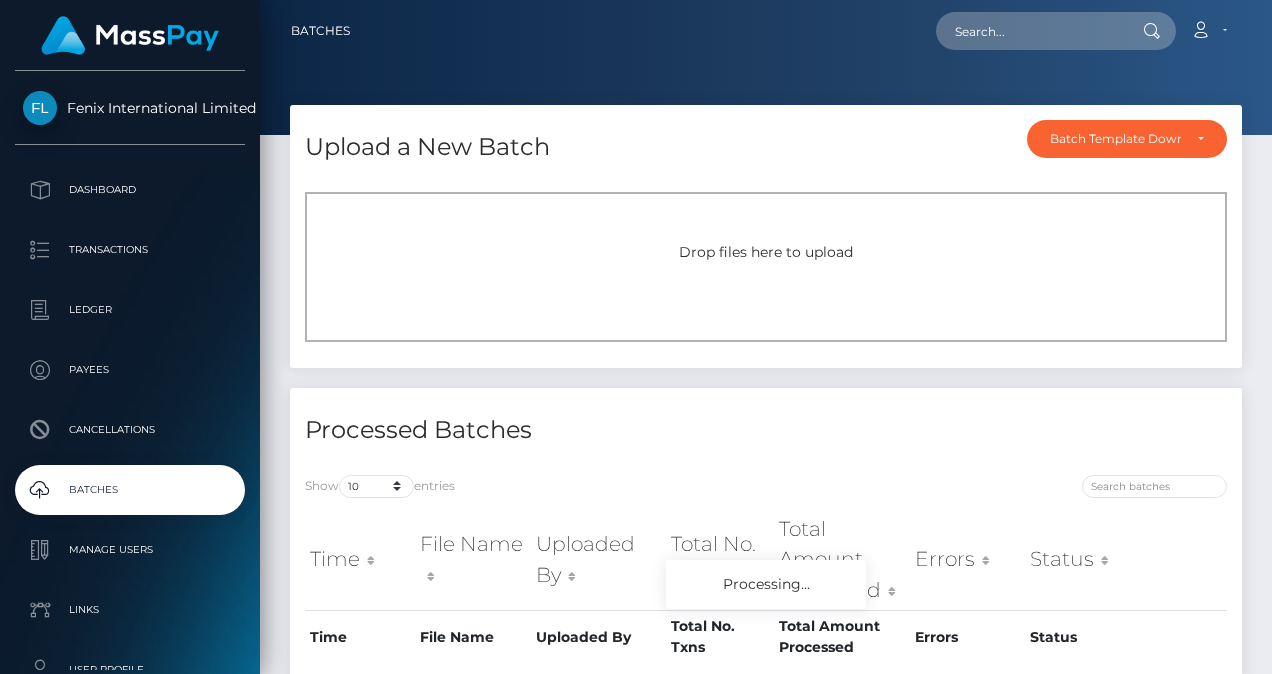 scroll, scrollTop: 0, scrollLeft: 0, axis: both 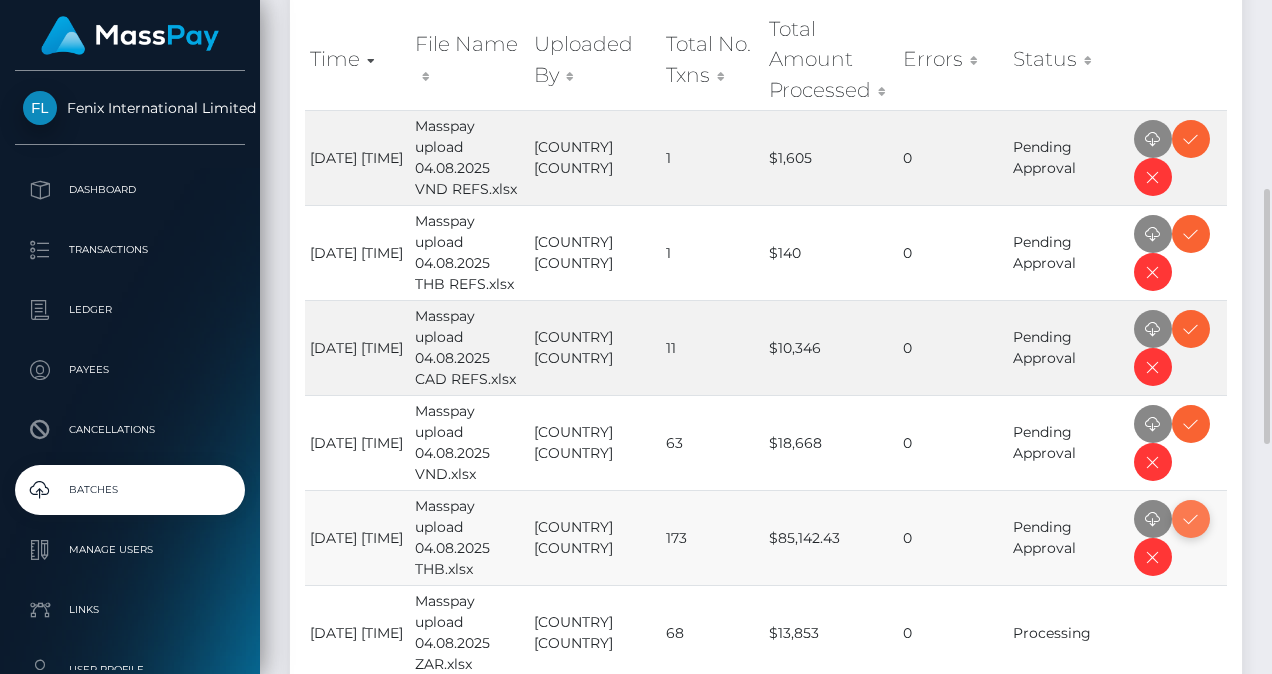 click at bounding box center (1191, 519) 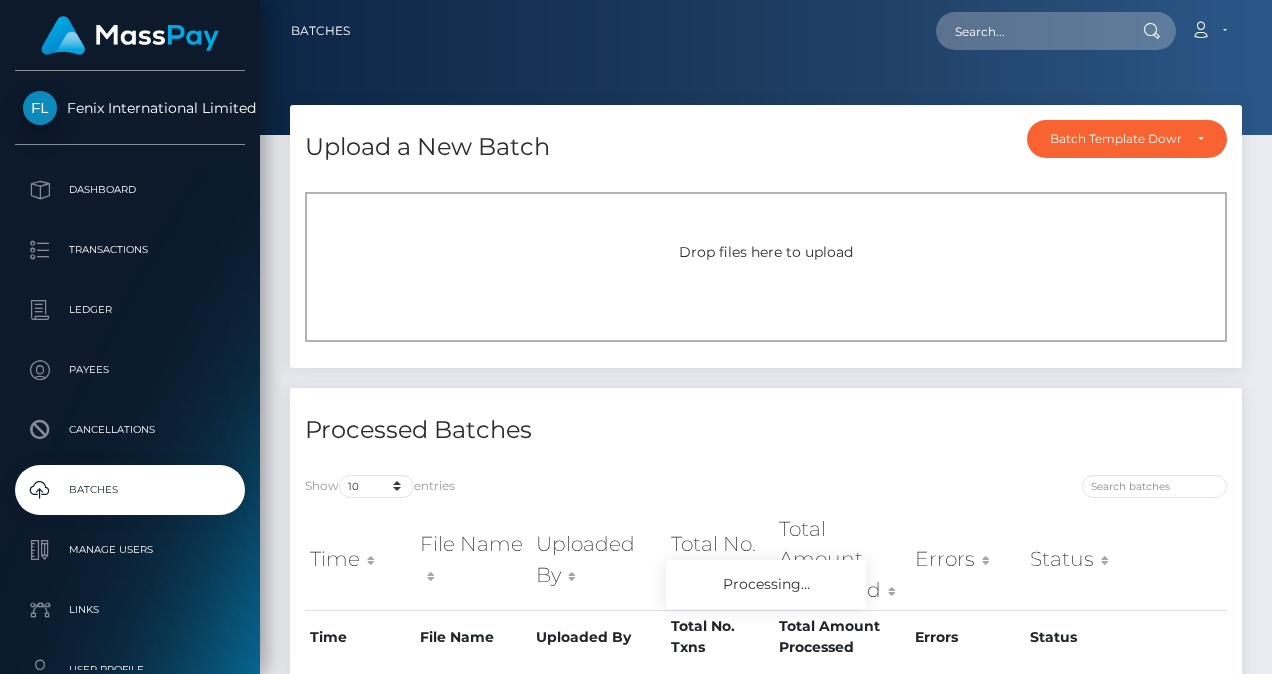 scroll, scrollTop: 0, scrollLeft: 0, axis: both 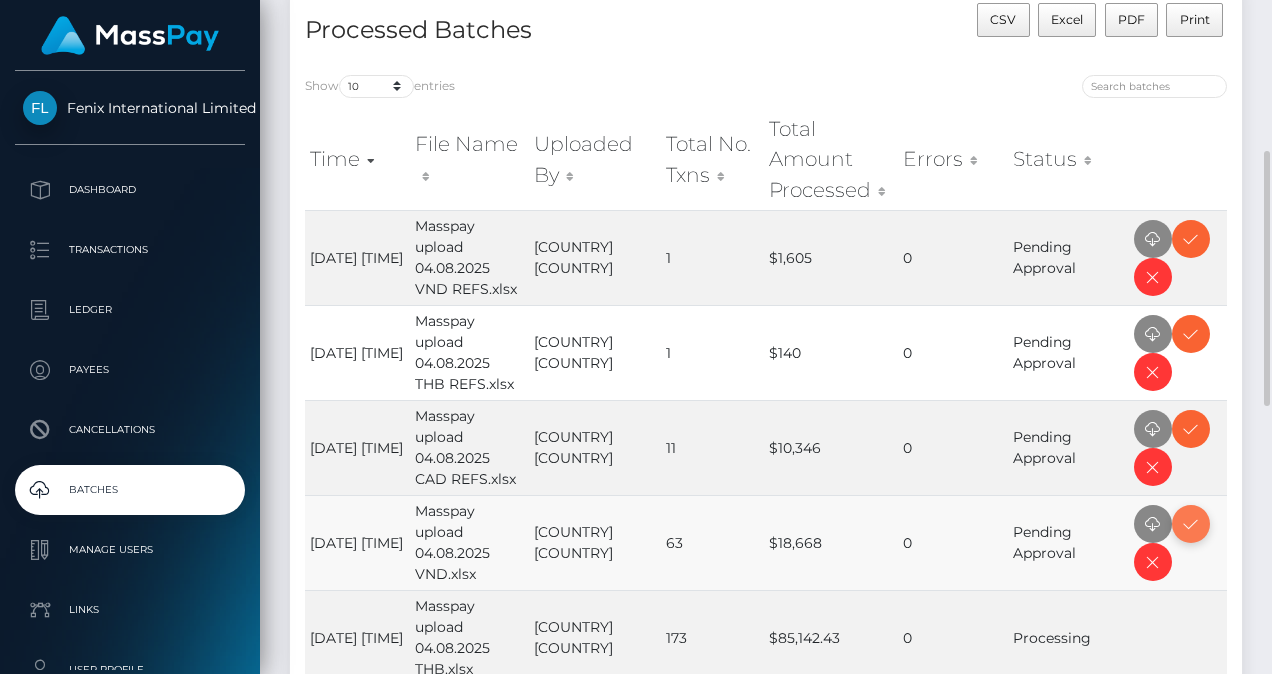 click at bounding box center (1191, 524) 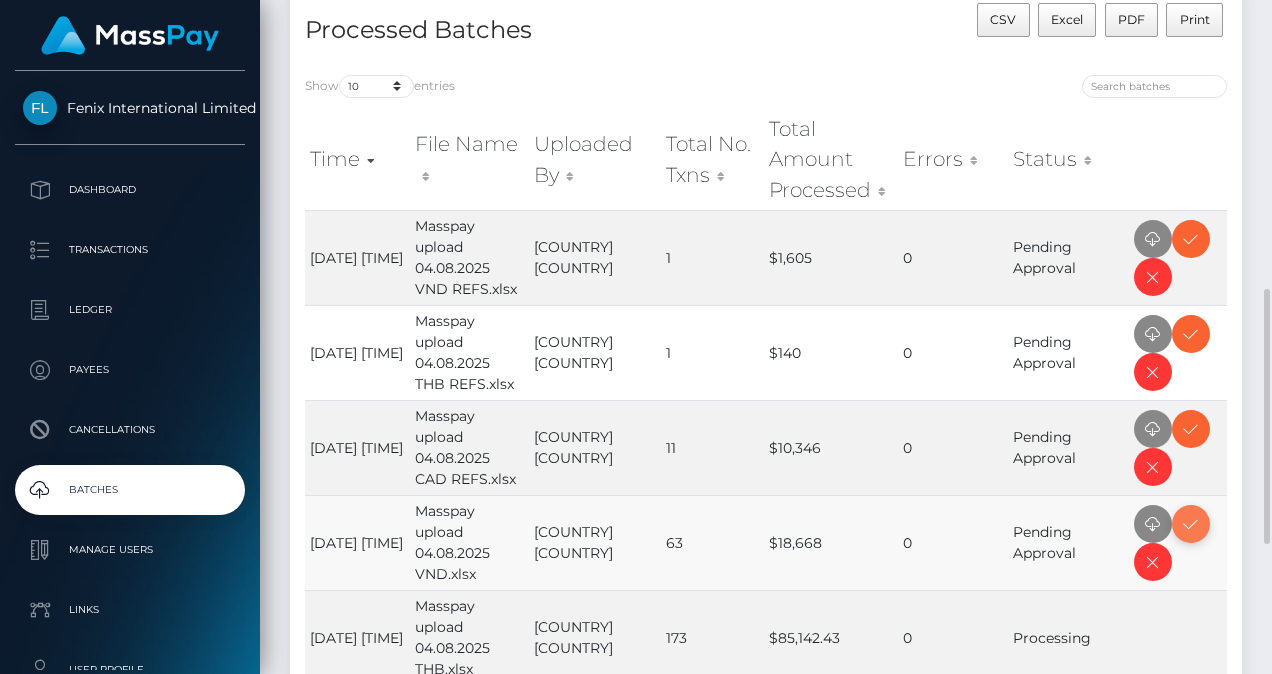 scroll, scrollTop: 600, scrollLeft: 0, axis: vertical 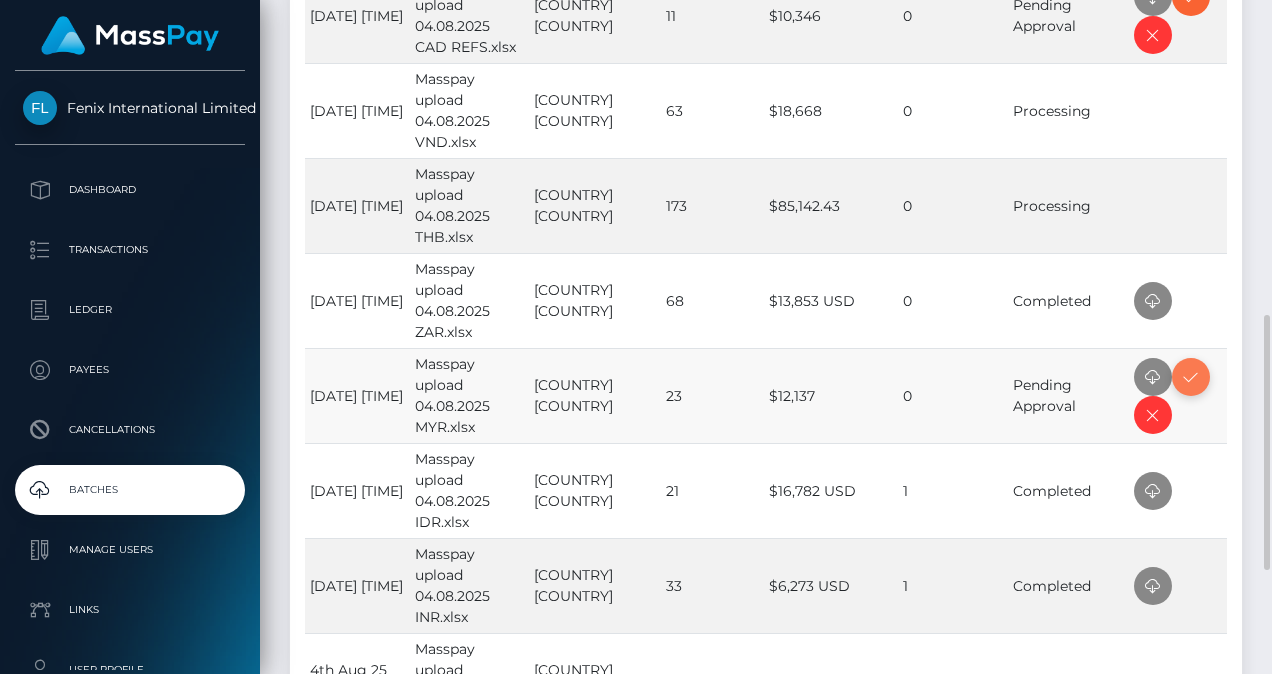 click at bounding box center [1191, 377] 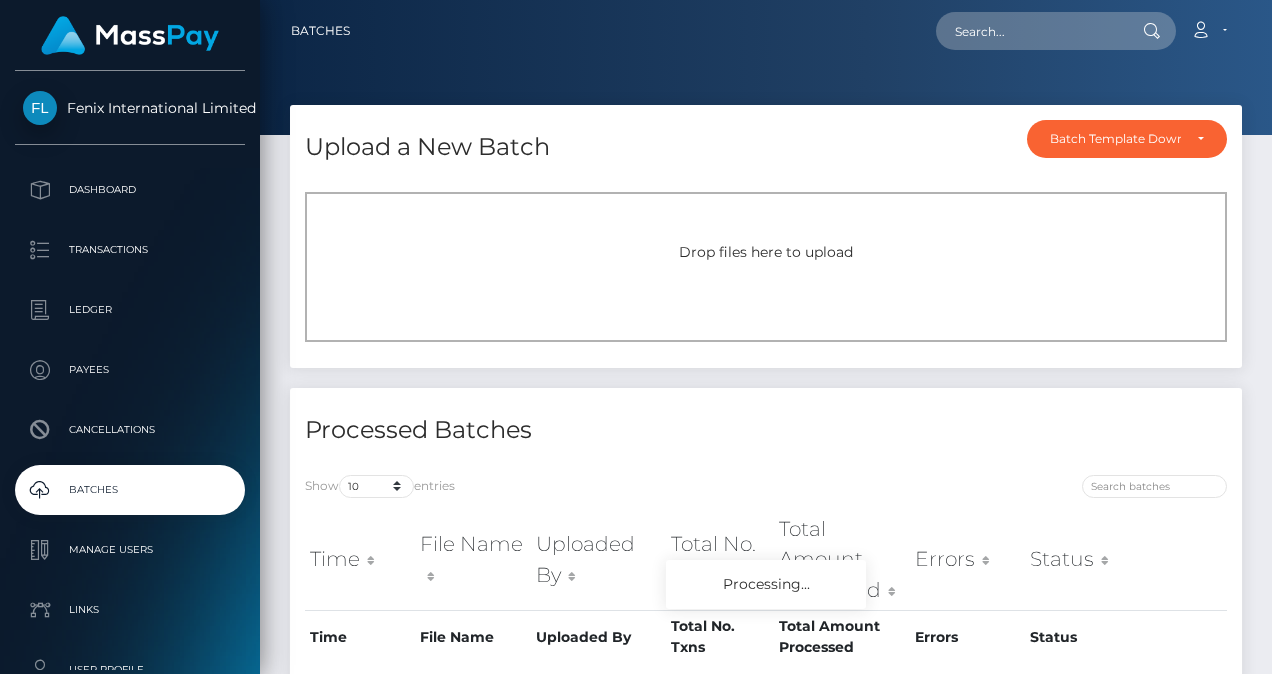 scroll, scrollTop: 0, scrollLeft: 0, axis: both 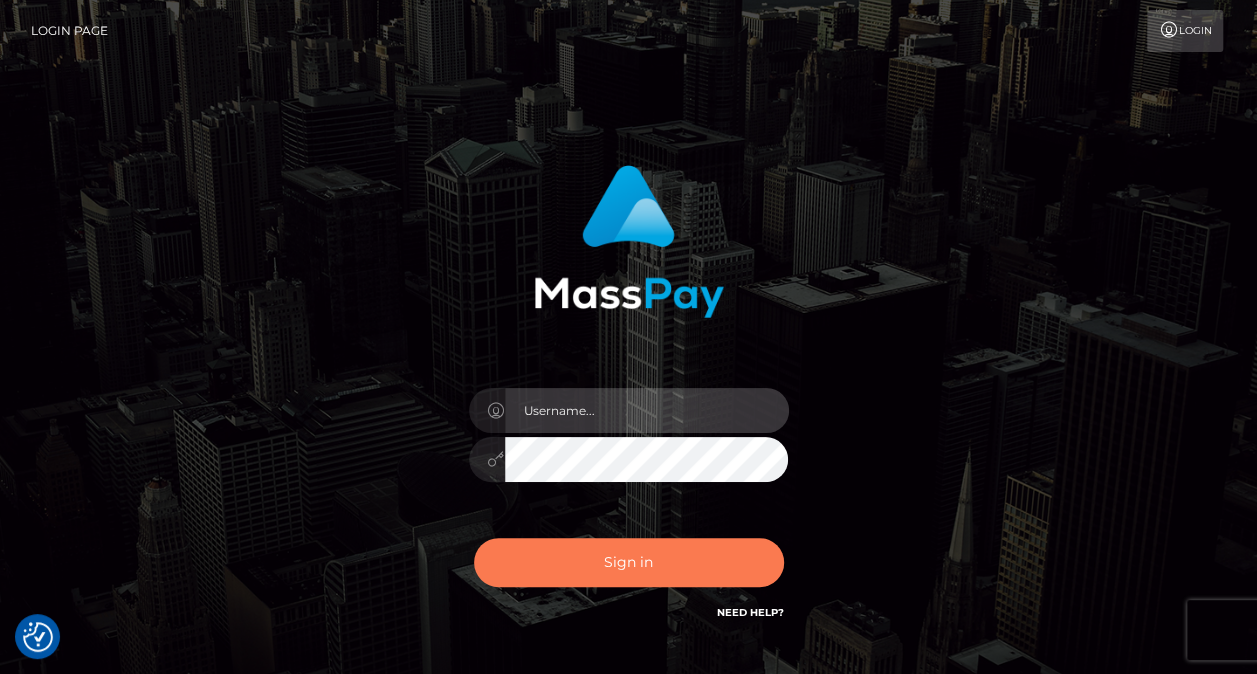 type on "nikki.bashford" 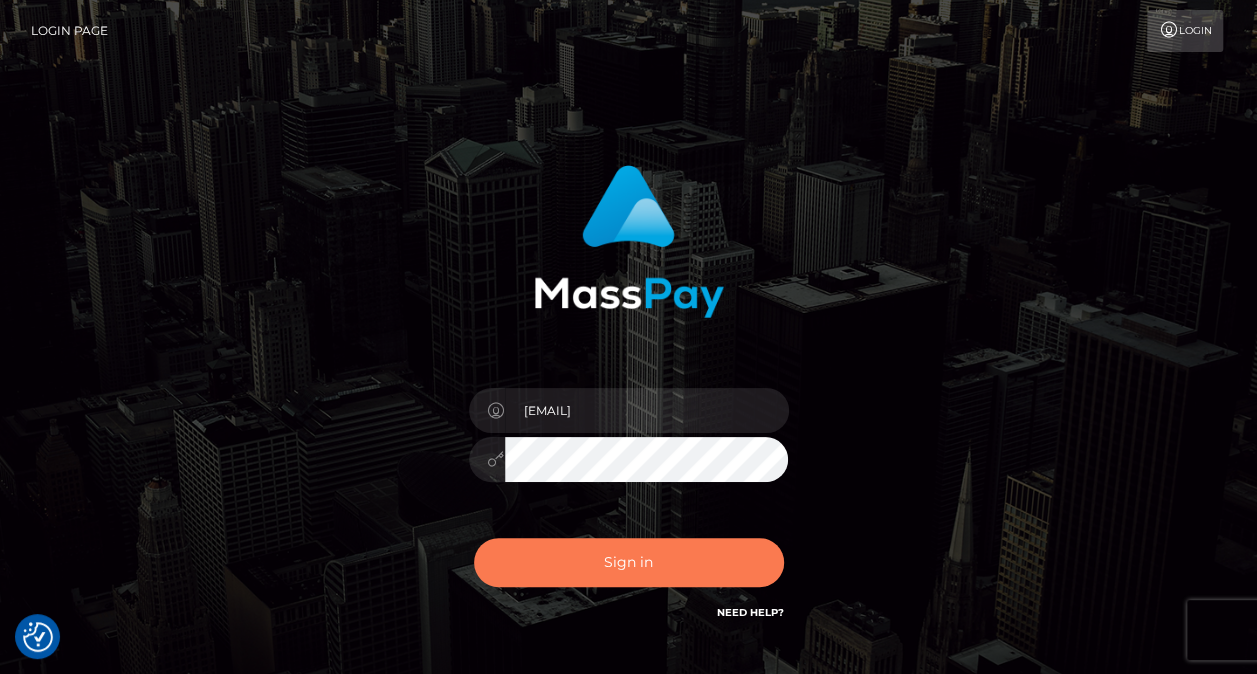 click on "Sign in" at bounding box center (629, 562) 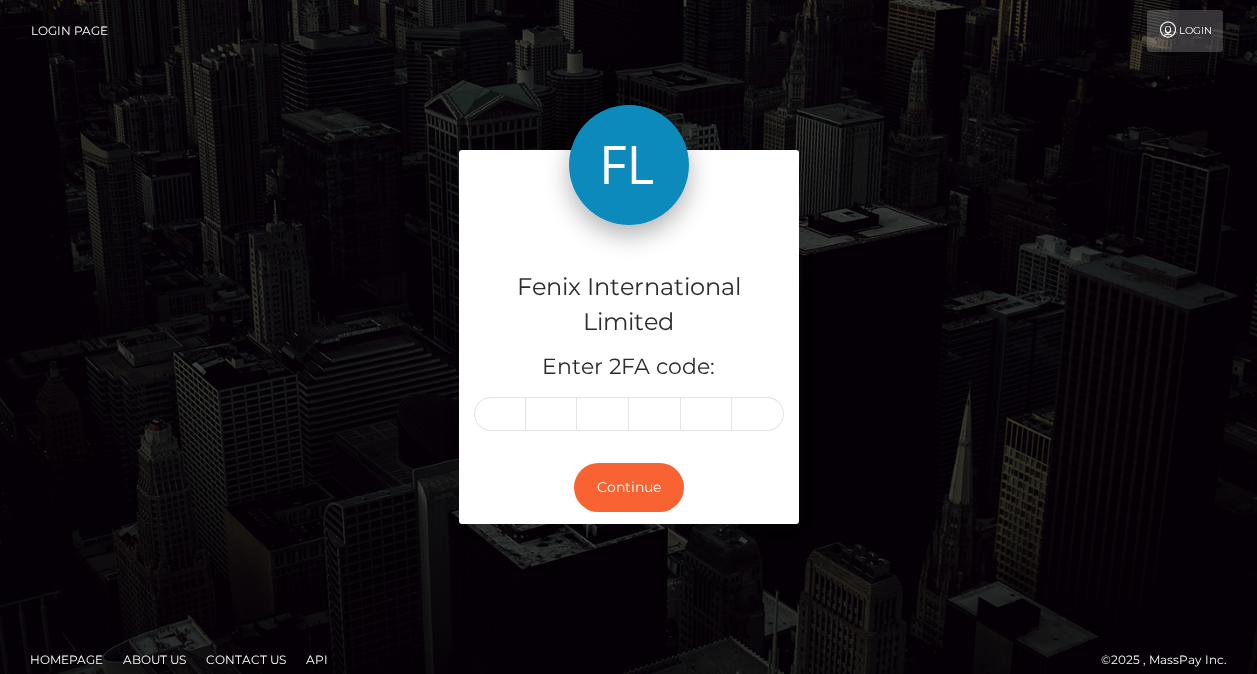 scroll, scrollTop: 0, scrollLeft: 0, axis: both 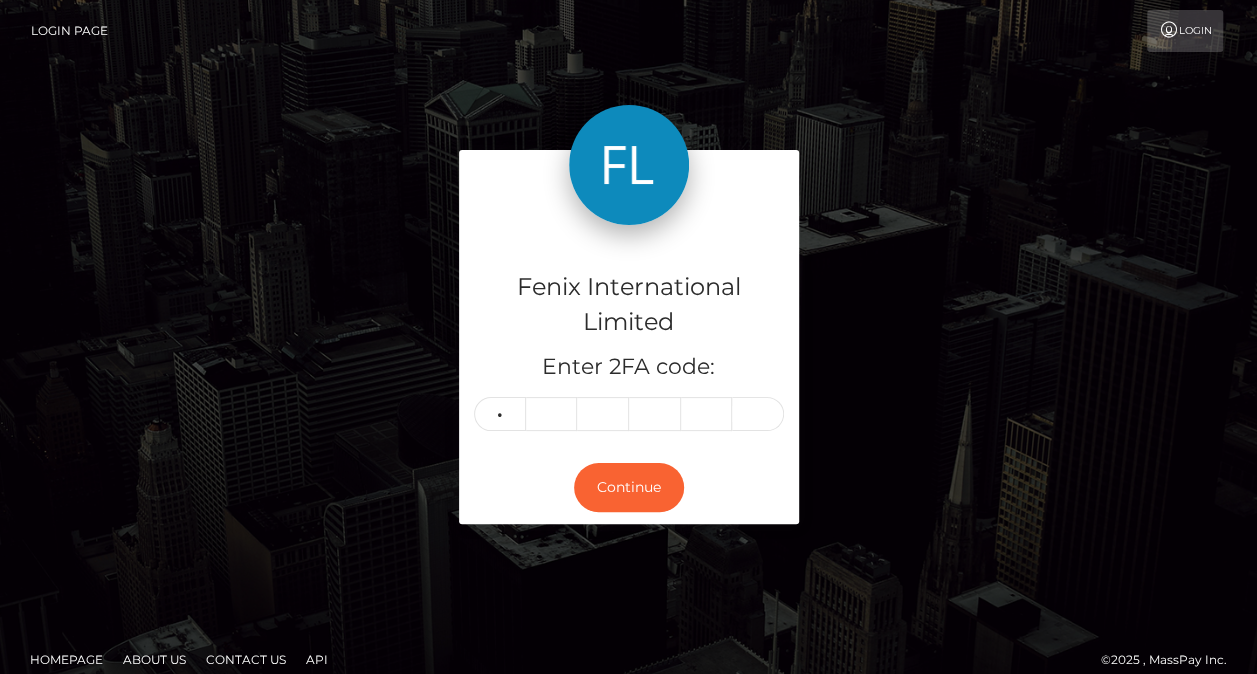 type on "7" 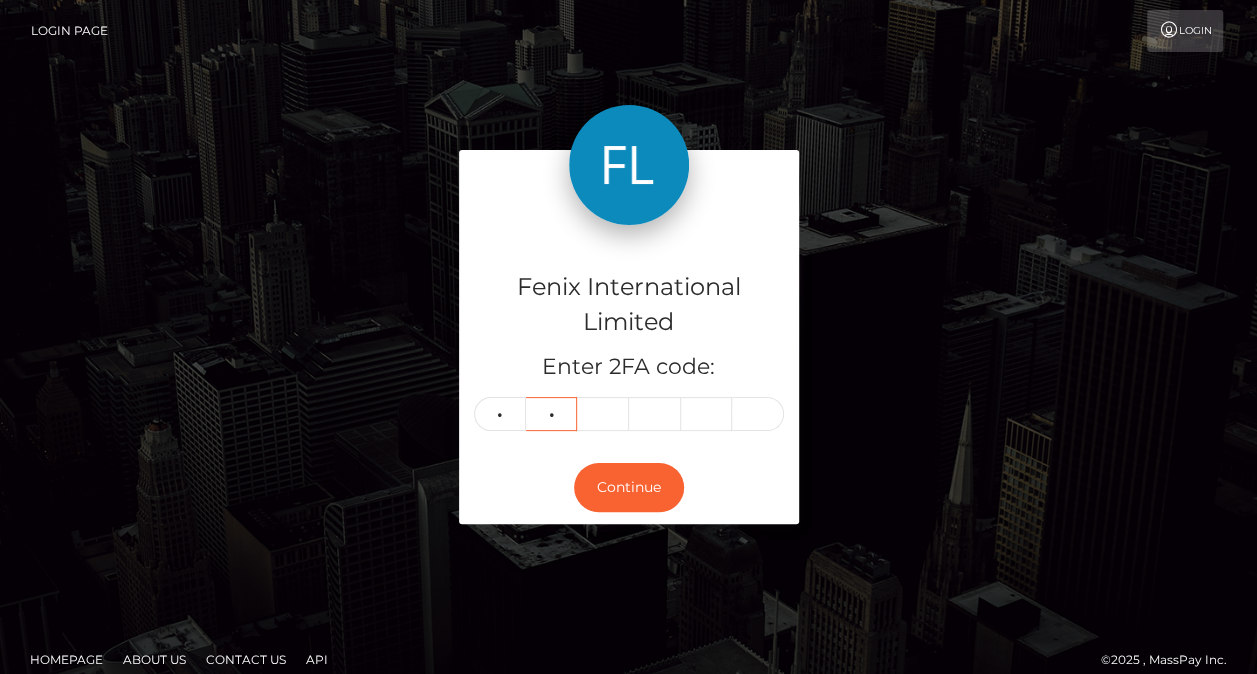 type on "6" 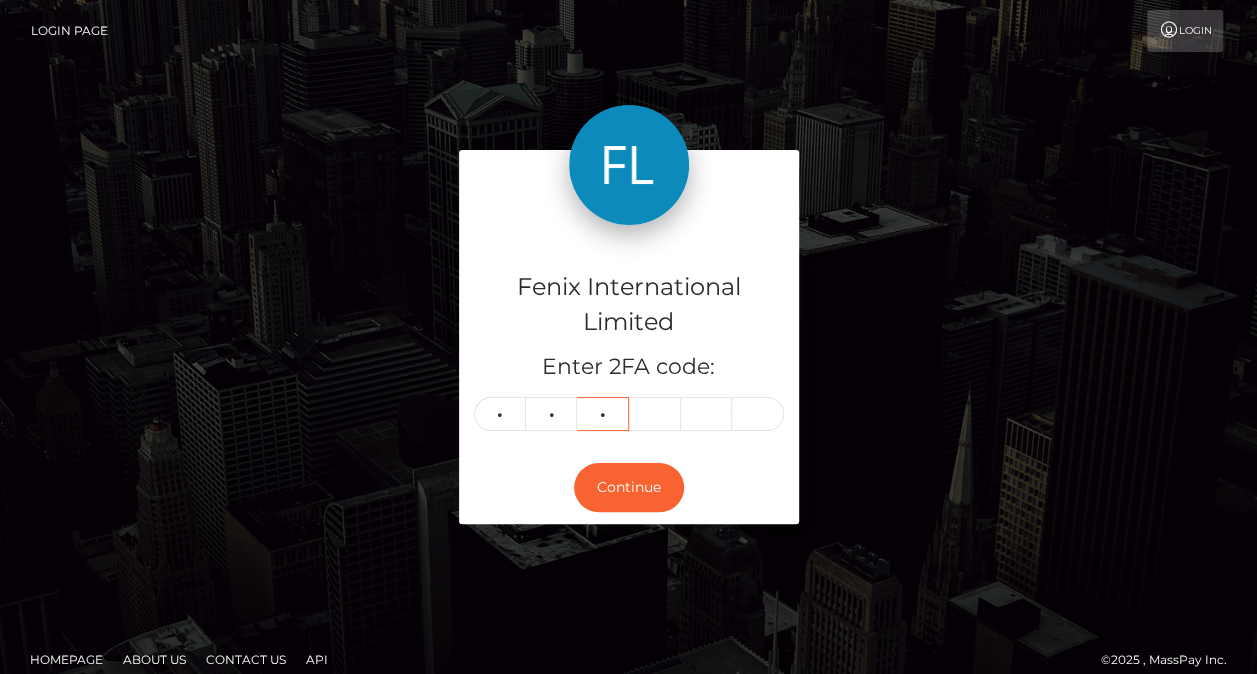 type on "0" 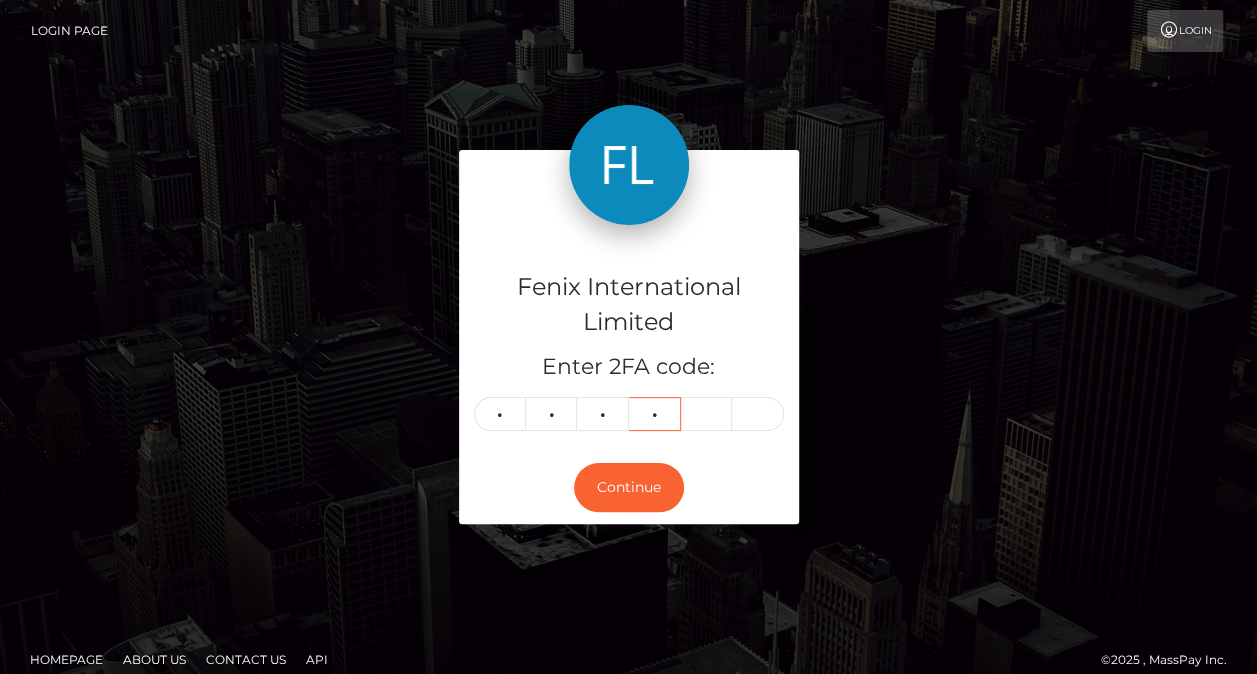 type on "0" 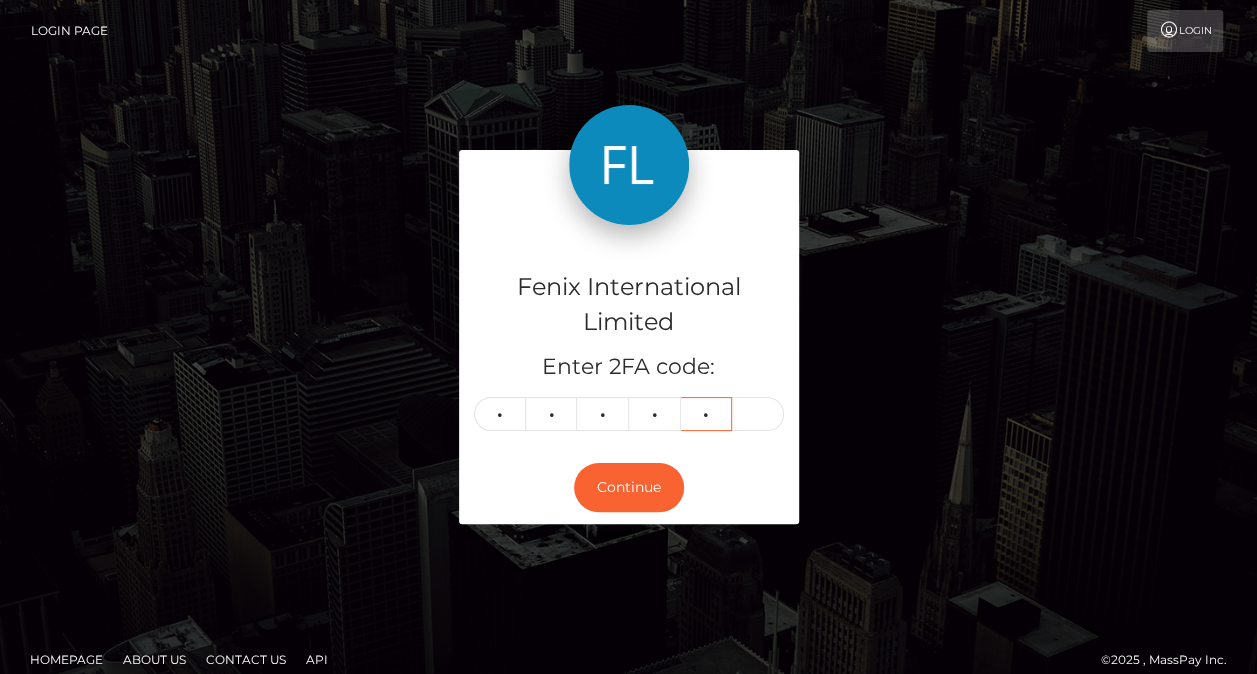 type on "7" 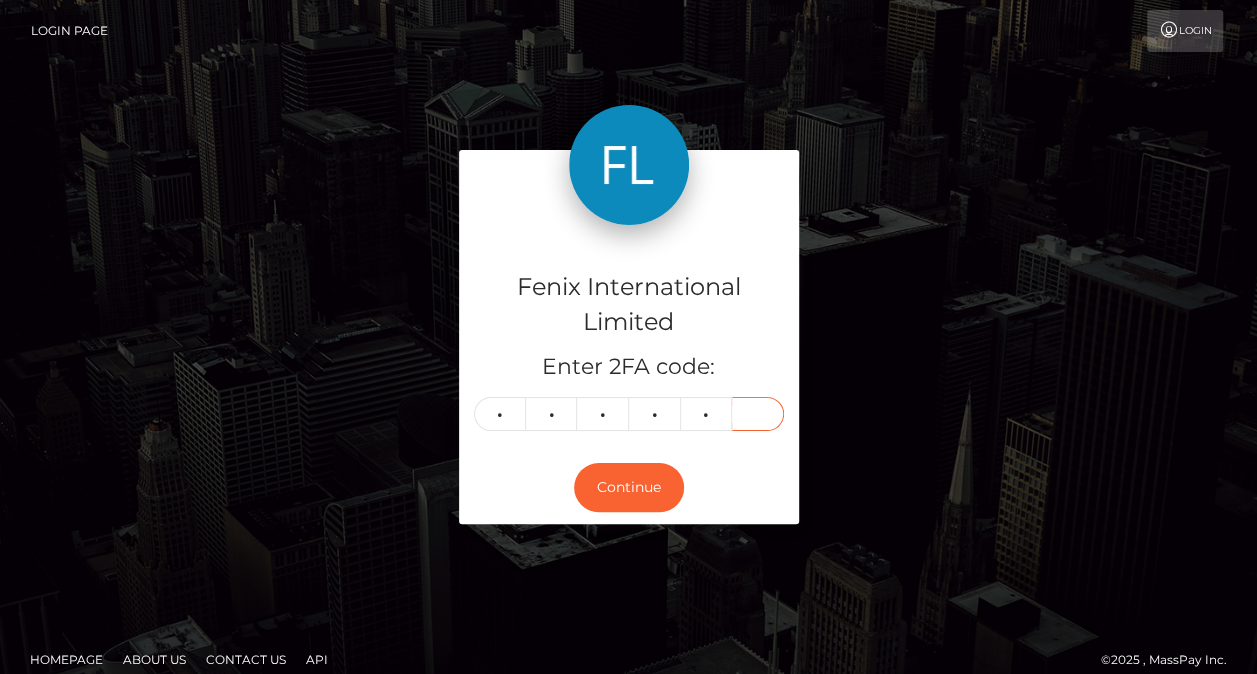 type on "8" 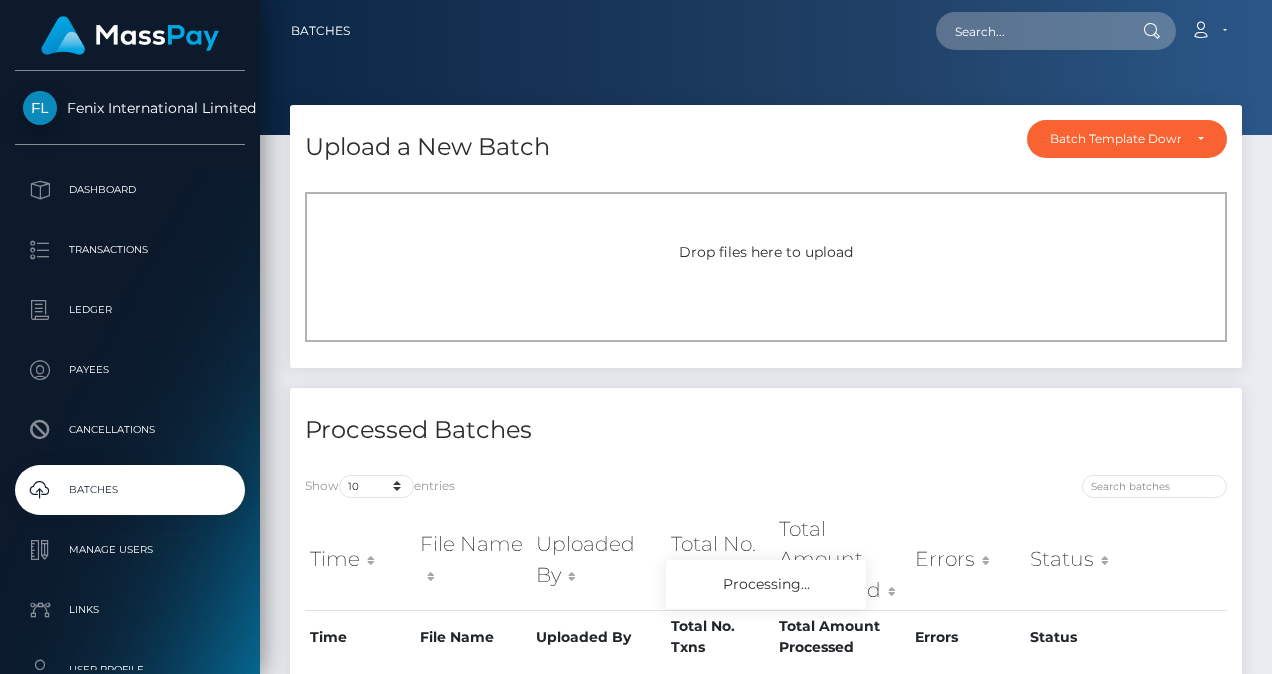 scroll, scrollTop: 0, scrollLeft: 0, axis: both 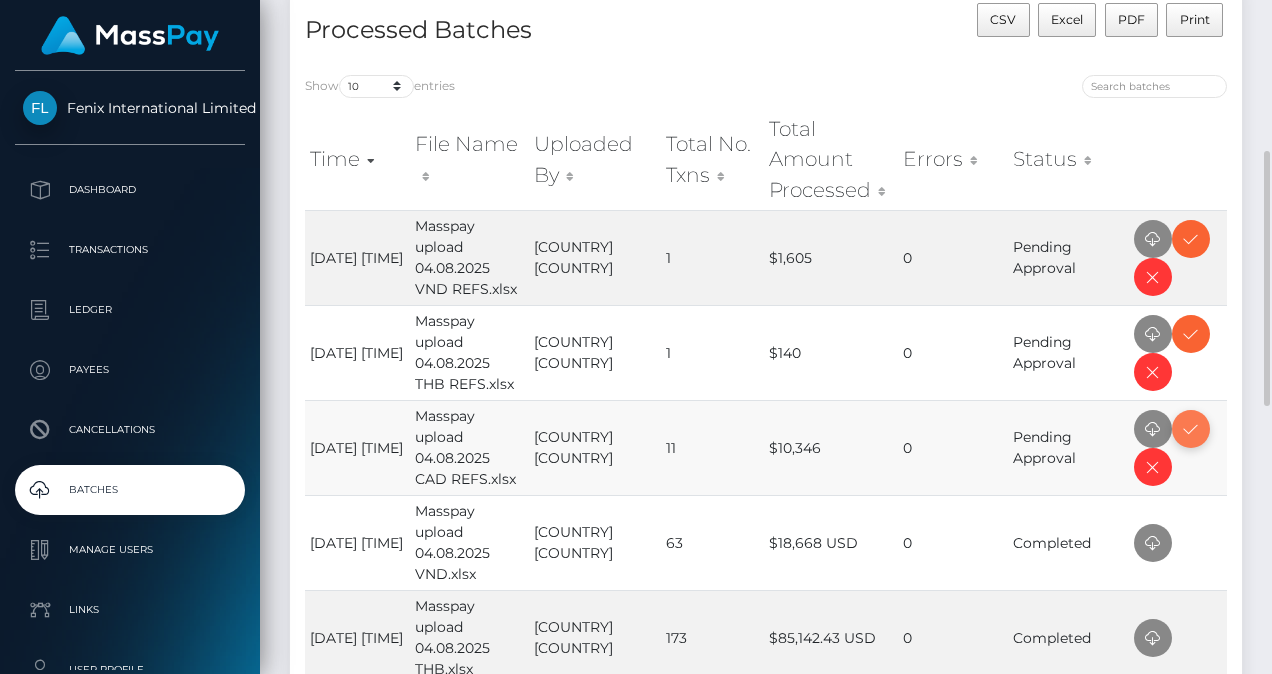 click at bounding box center [1191, 429] 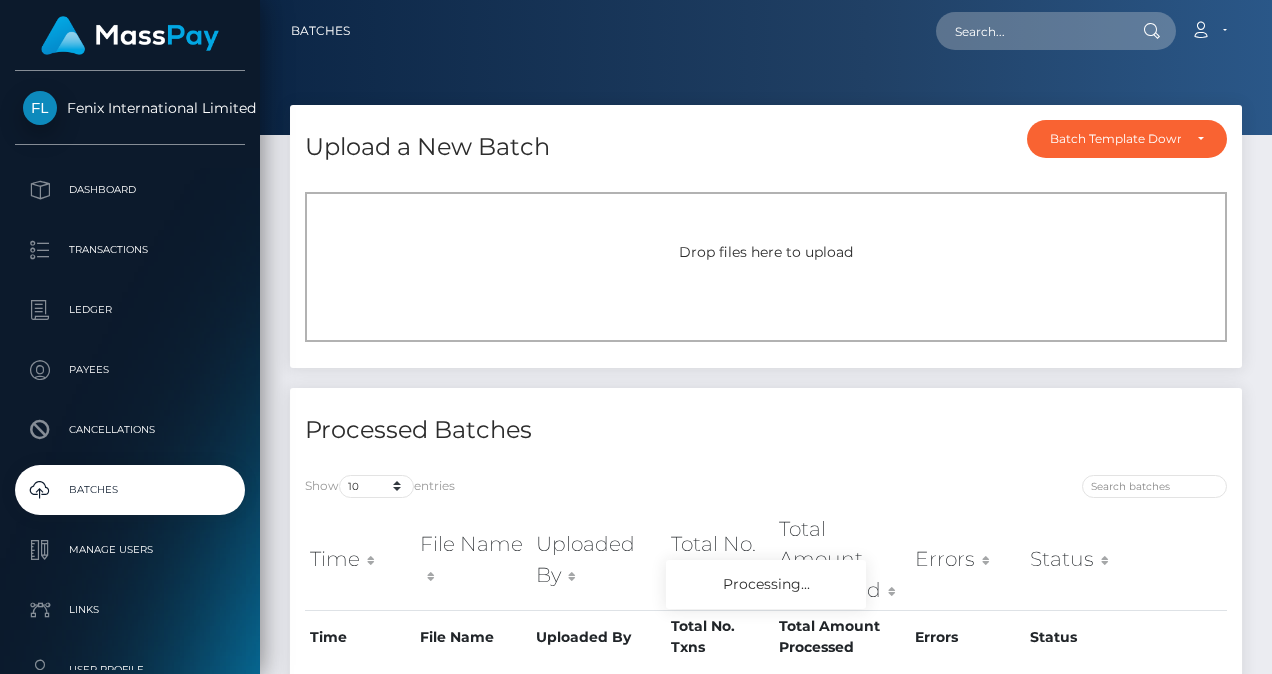 scroll, scrollTop: 0, scrollLeft: 0, axis: both 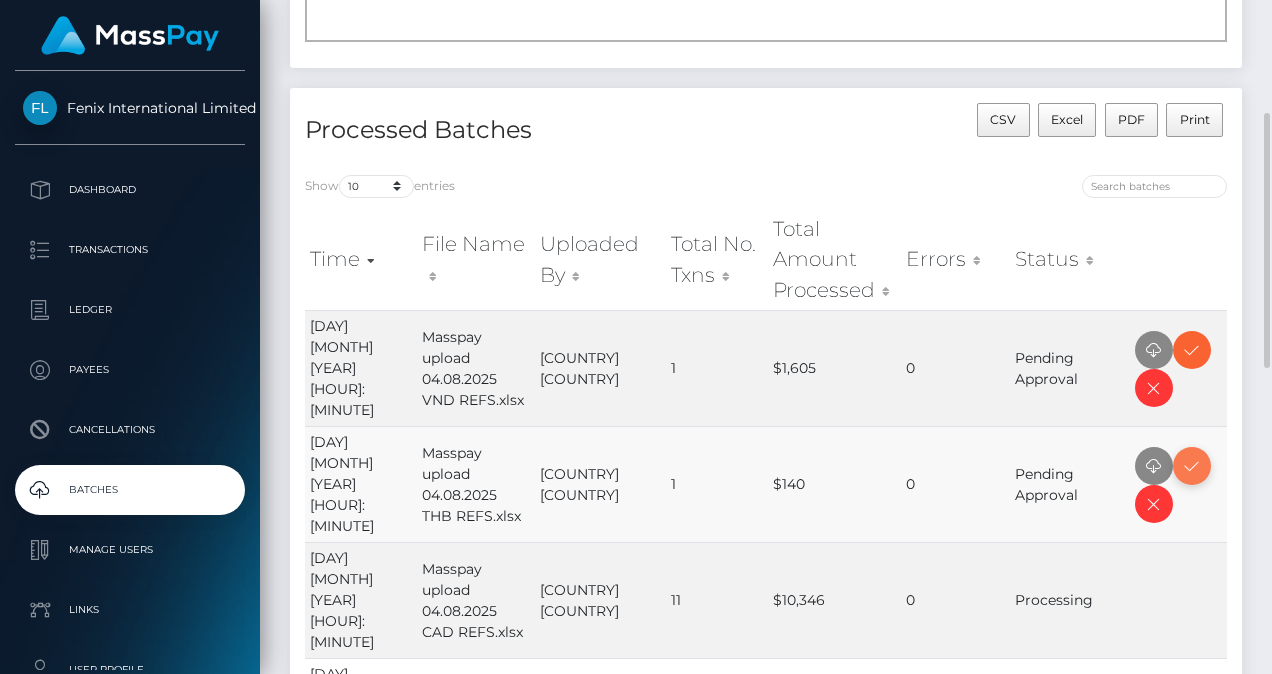 click at bounding box center (1192, 466) 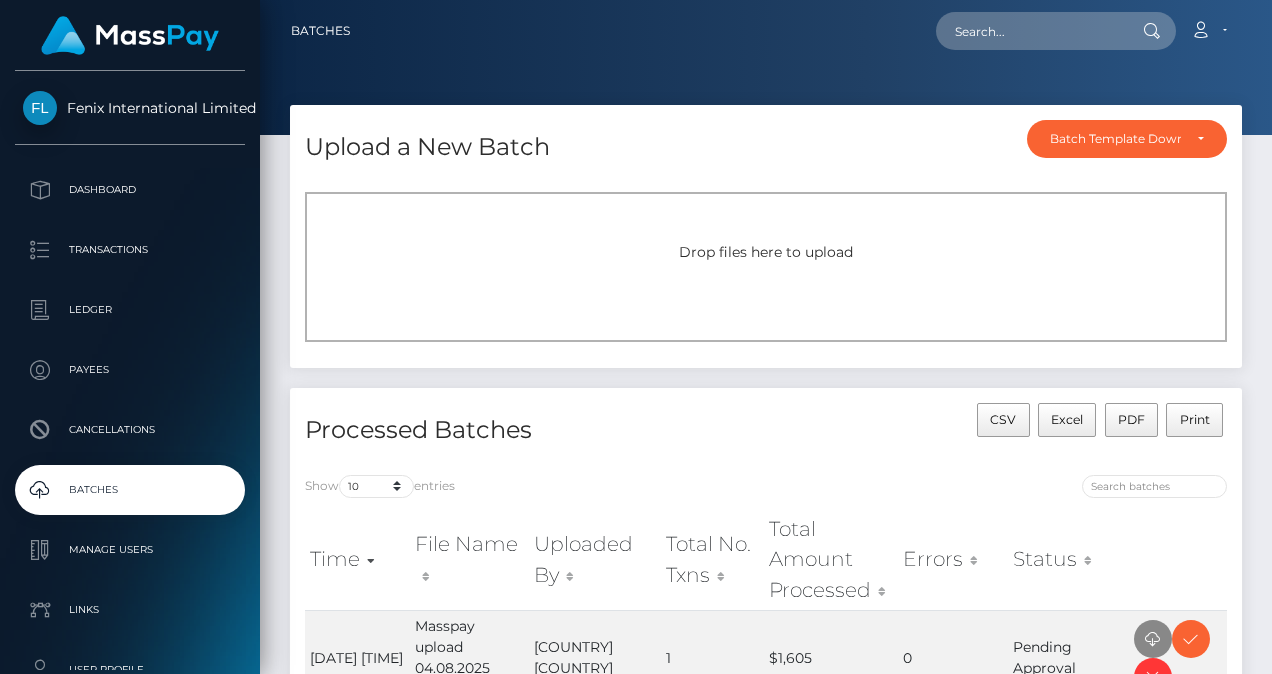 scroll, scrollTop: 0, scrollLeft: 0, axis: both 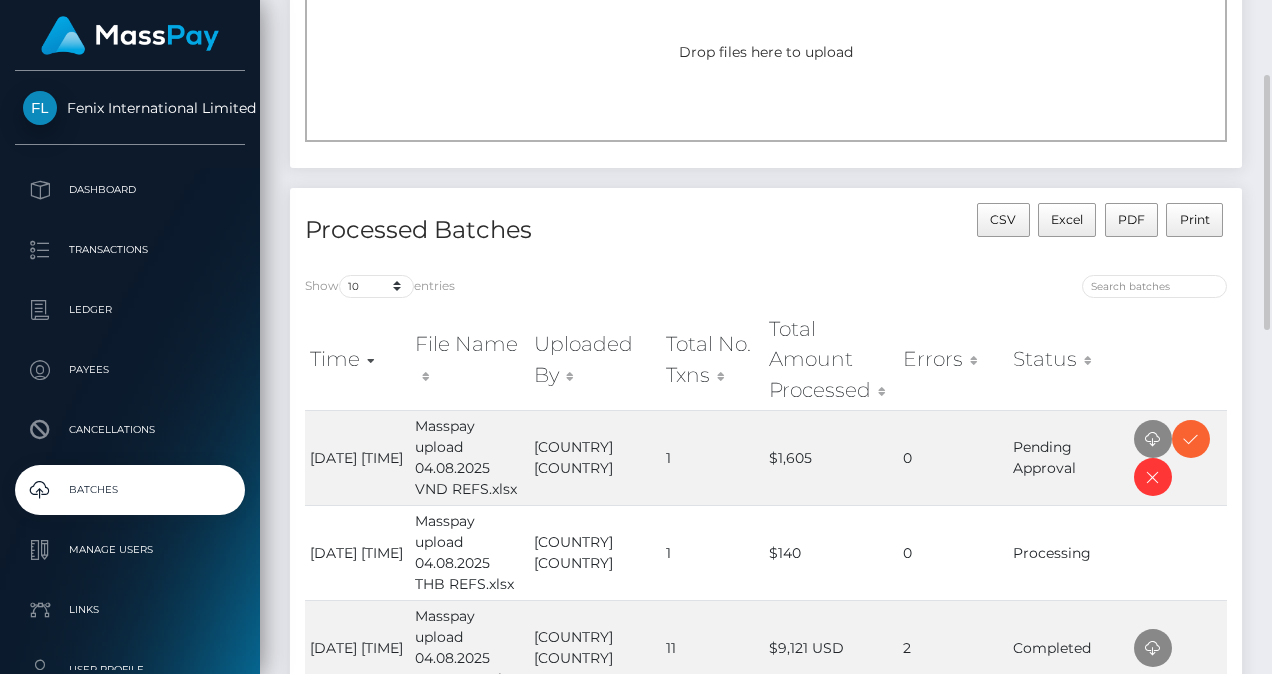 click on "Processed Batches" at bounding box center [528, 231] 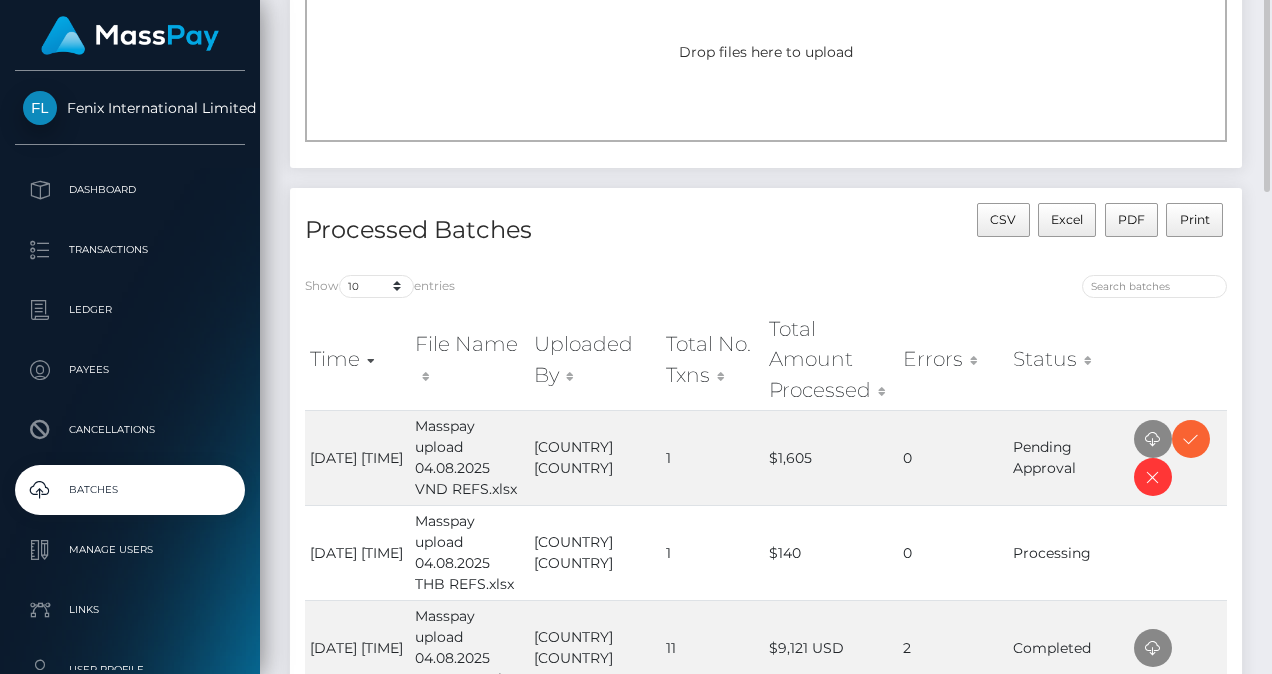 scroll, scrollTop: 100, scrollLeft: 0, axis: vertical 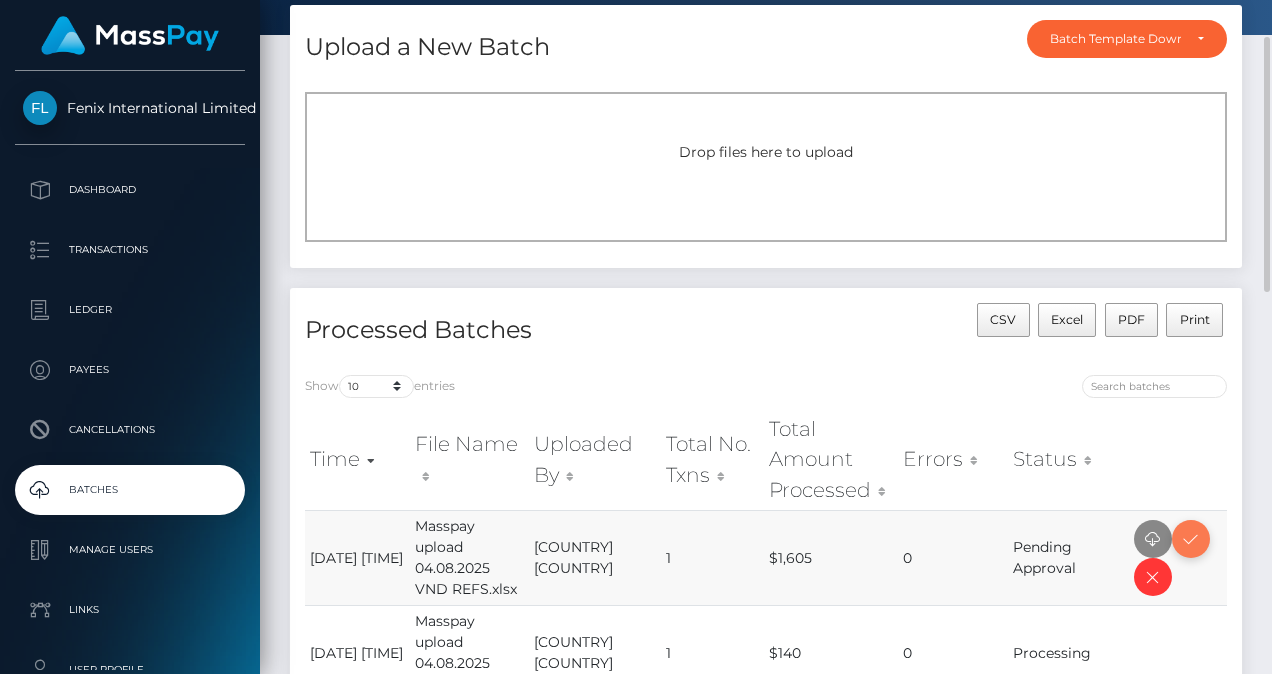 click at bounding box center [1191, 539] 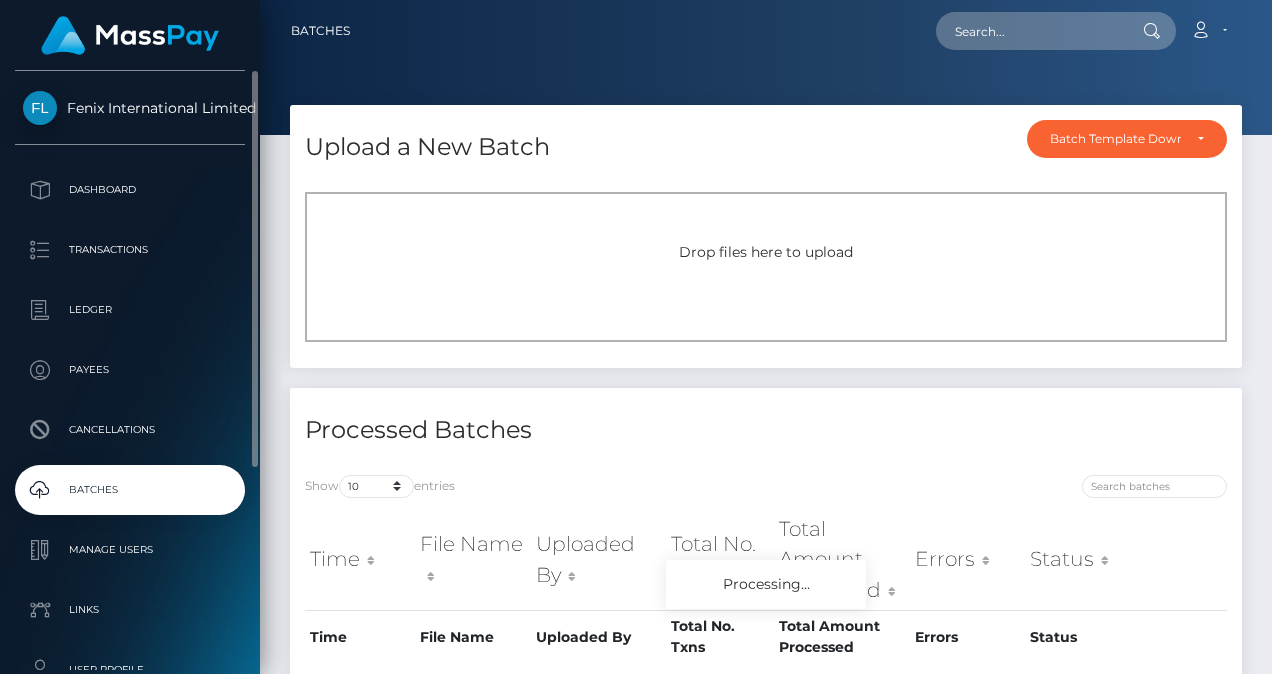 scroll, scrollTop: 0, scrollLeft: 0, axis: both 